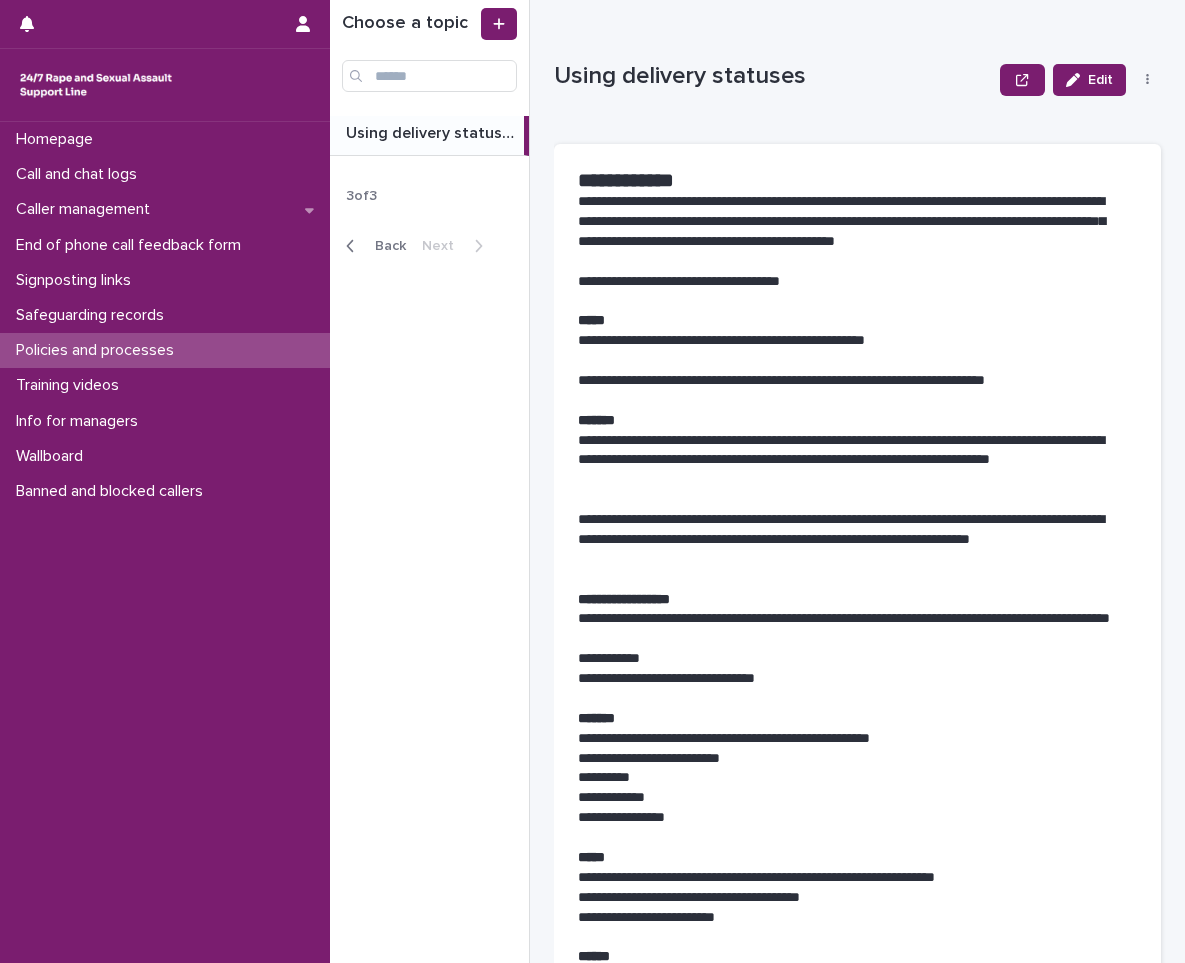 scroll, scrollTop: 0, scrollLeft: 0, axis: both 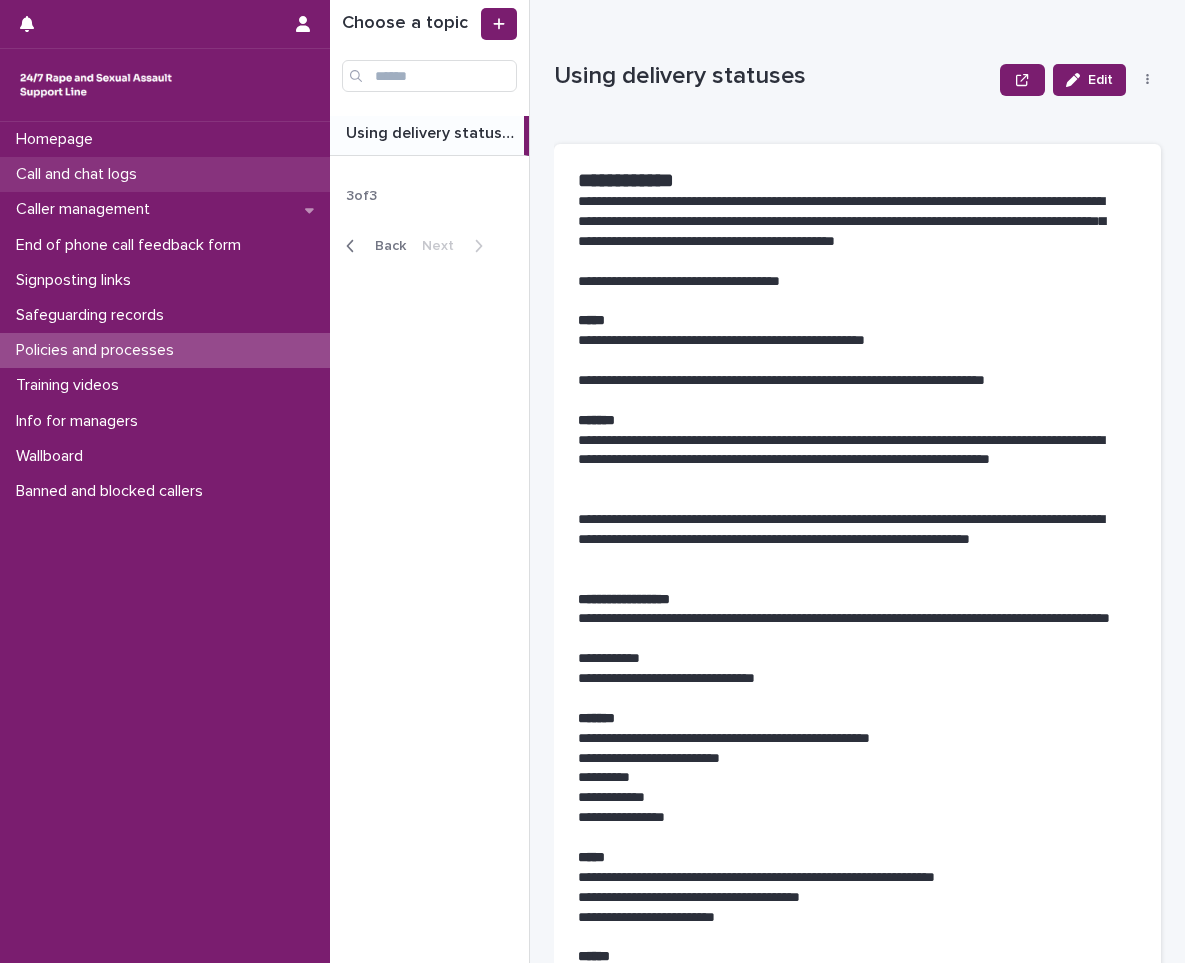 click on "Call and chat logs" at bounding box center [165, 174] 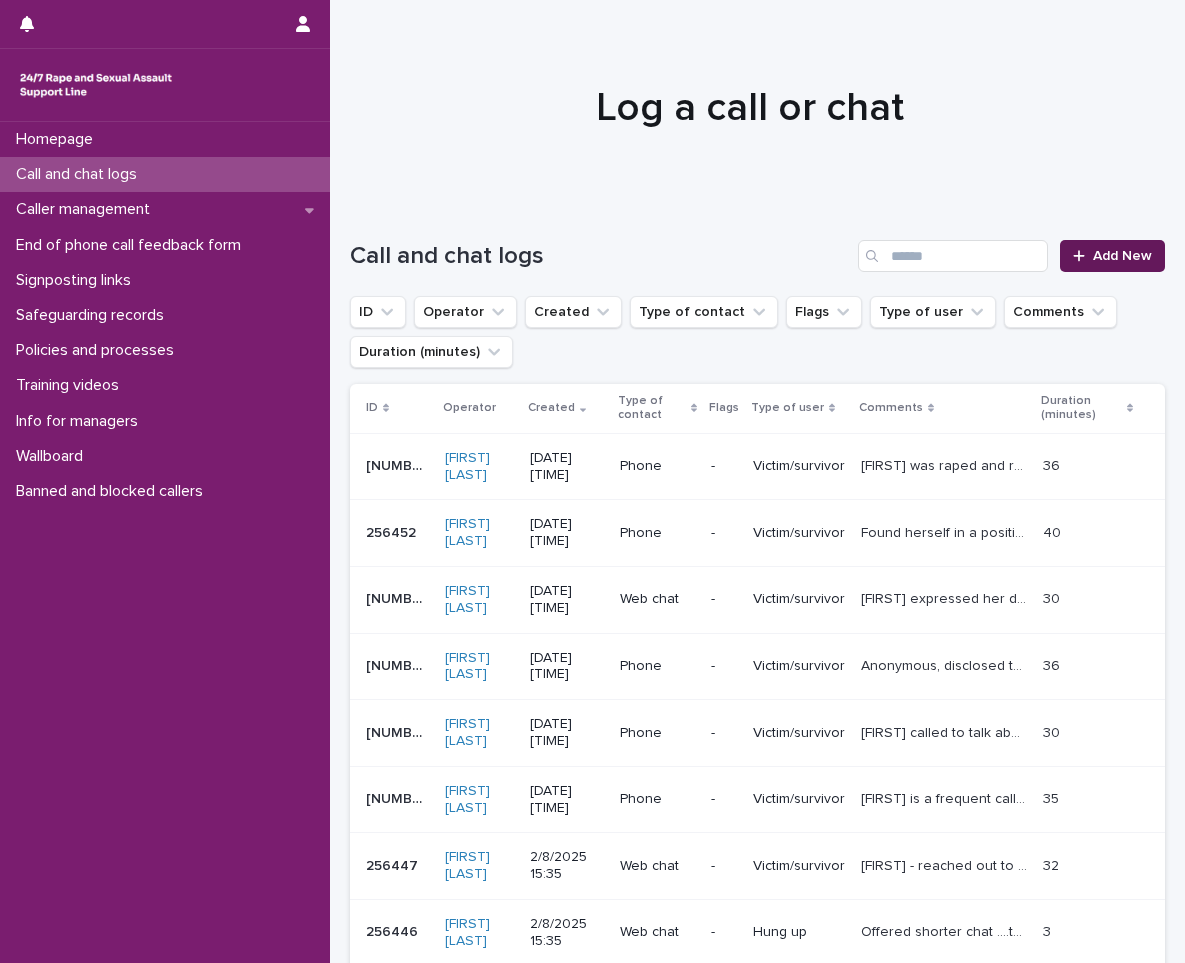 click at bounding box center (1083, 256) 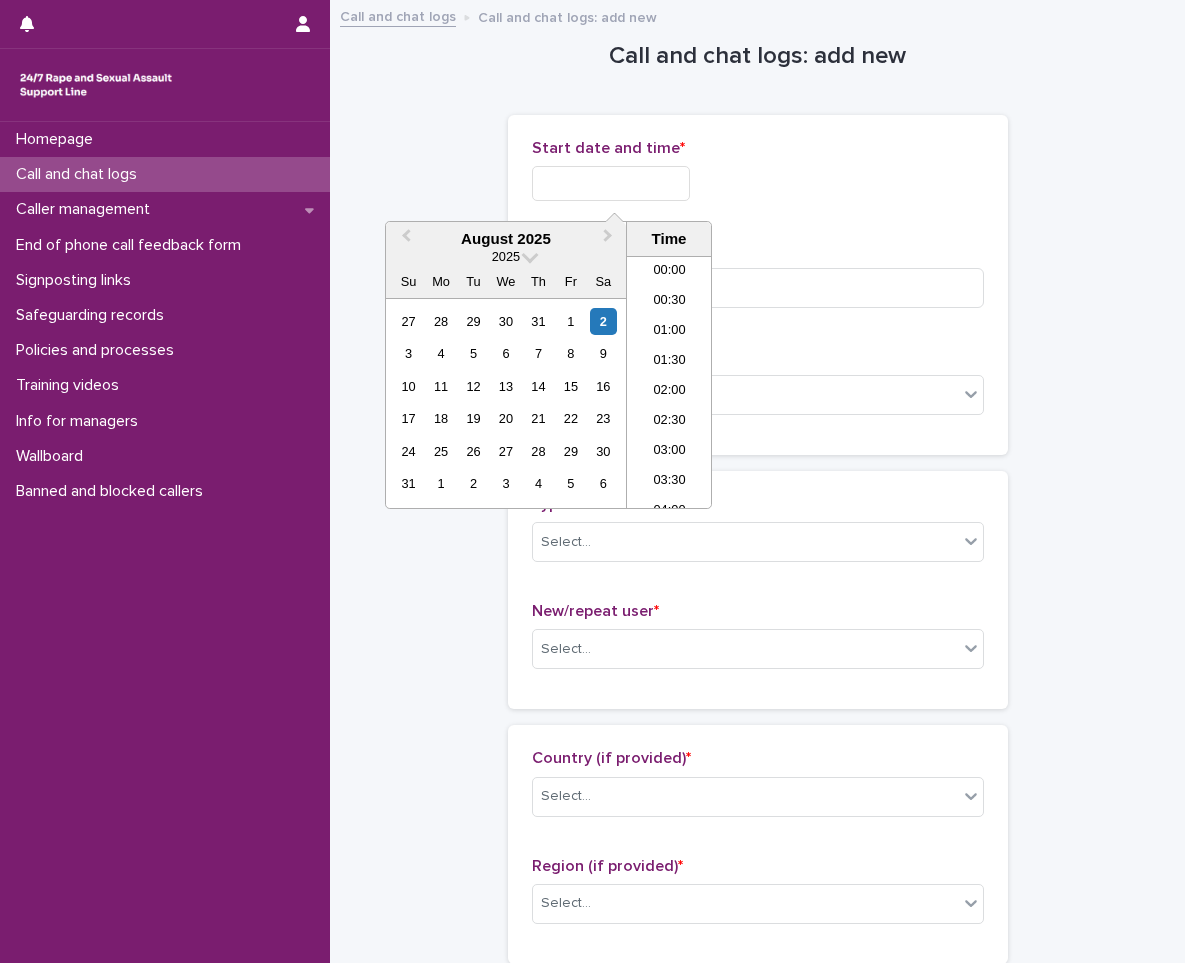 click at bounding box center (611, 183) 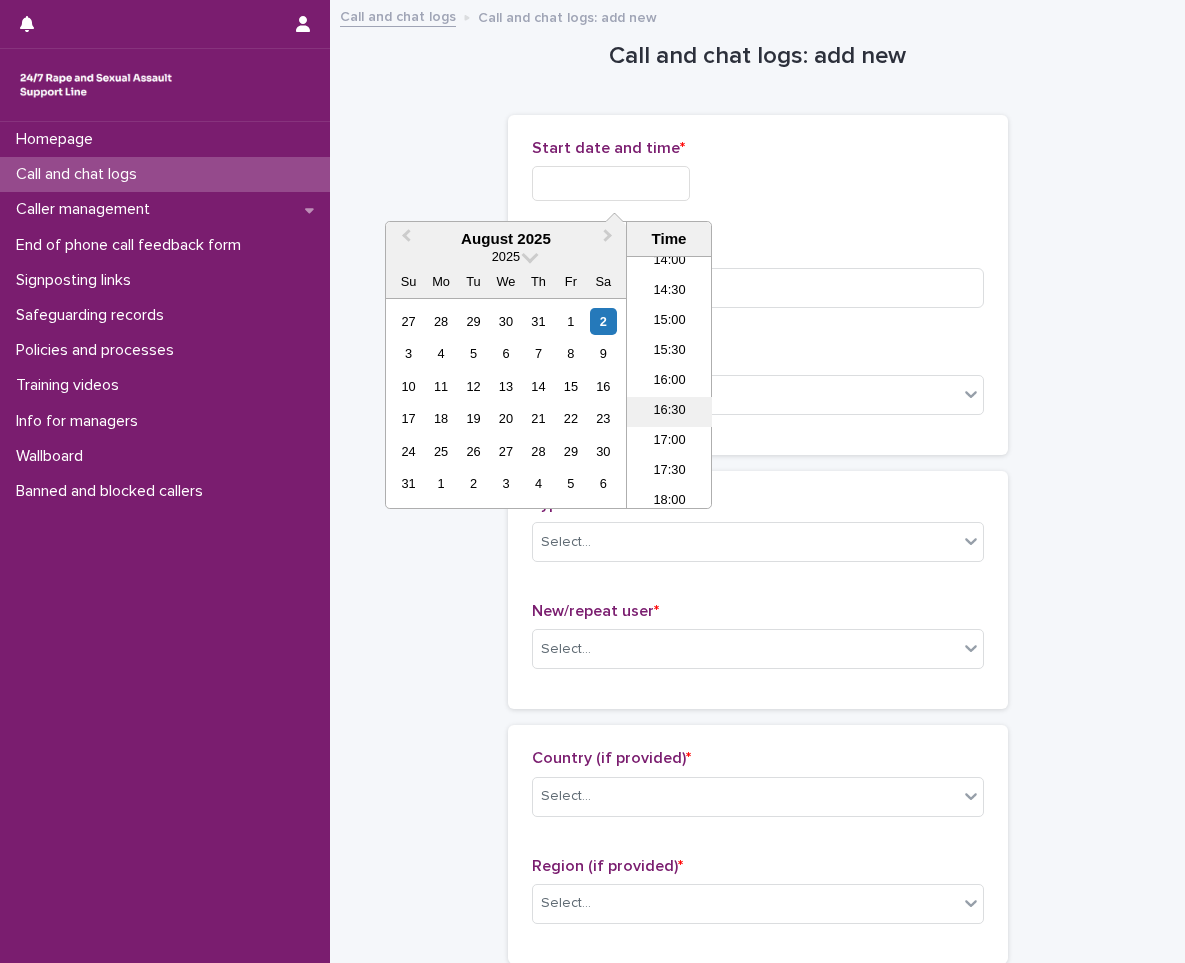 click on "16:30" at bounding box center [669, 412] 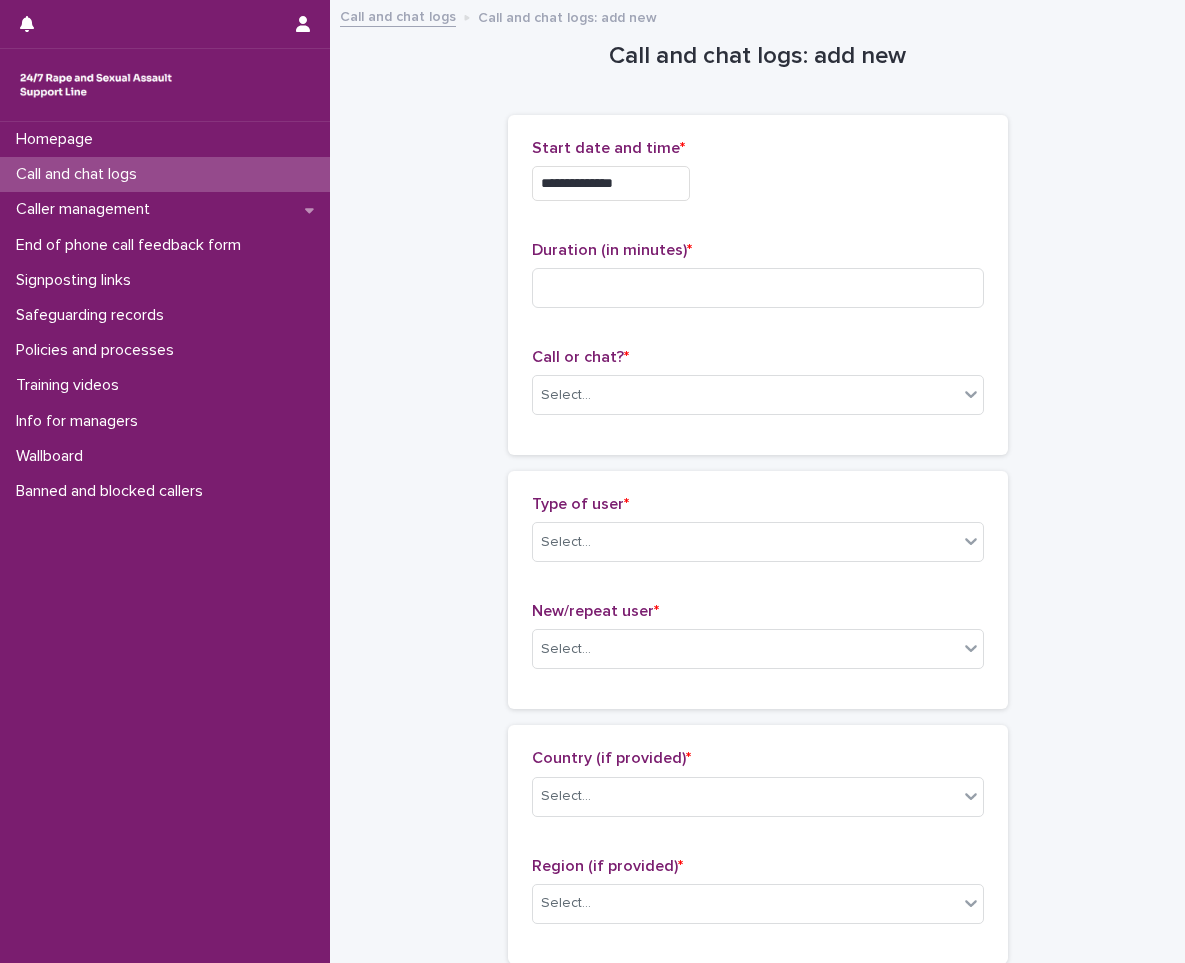 click on "**********" at bounding box center (611, 183) 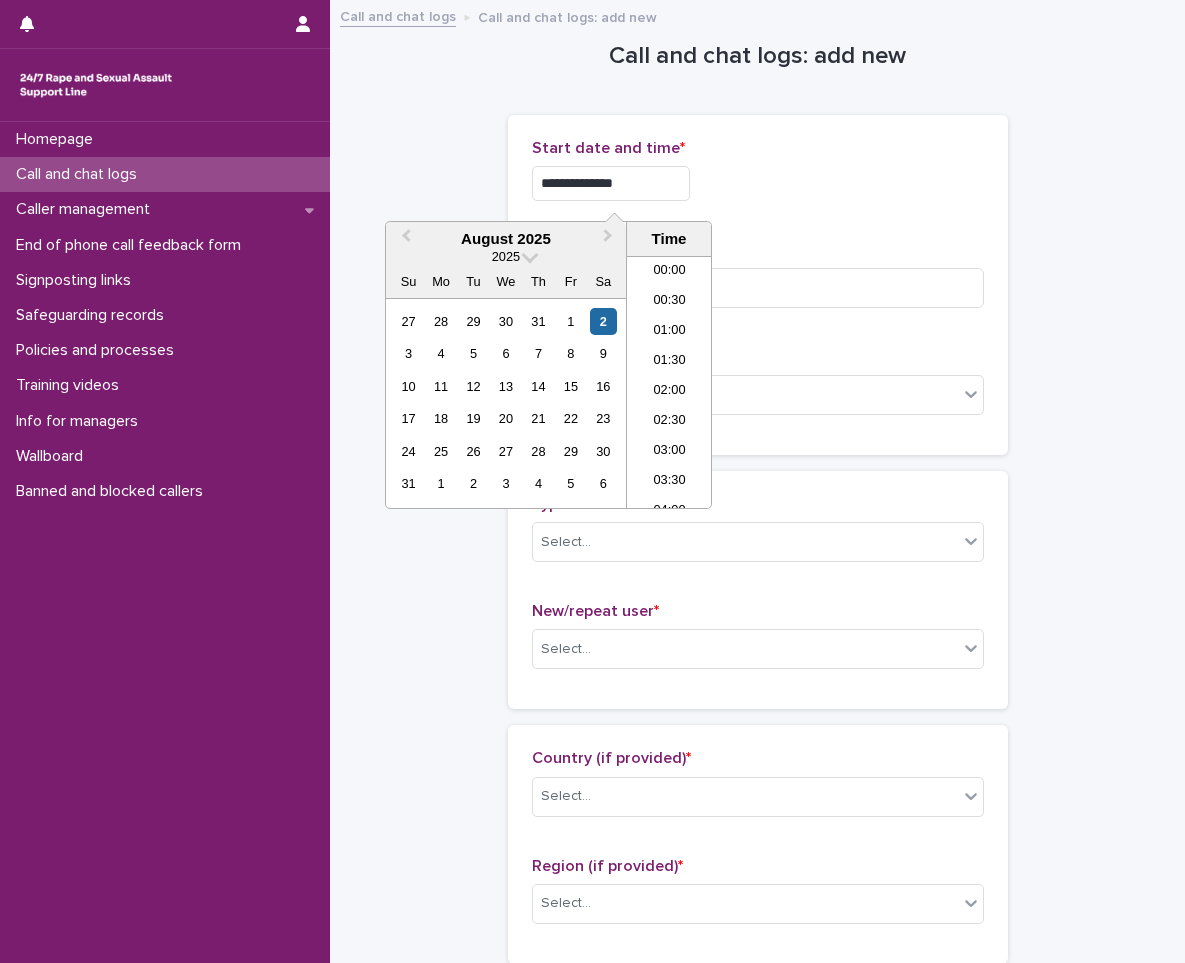 scroll, scrollTop: 880, scrollLeft: 0, axis: vertical 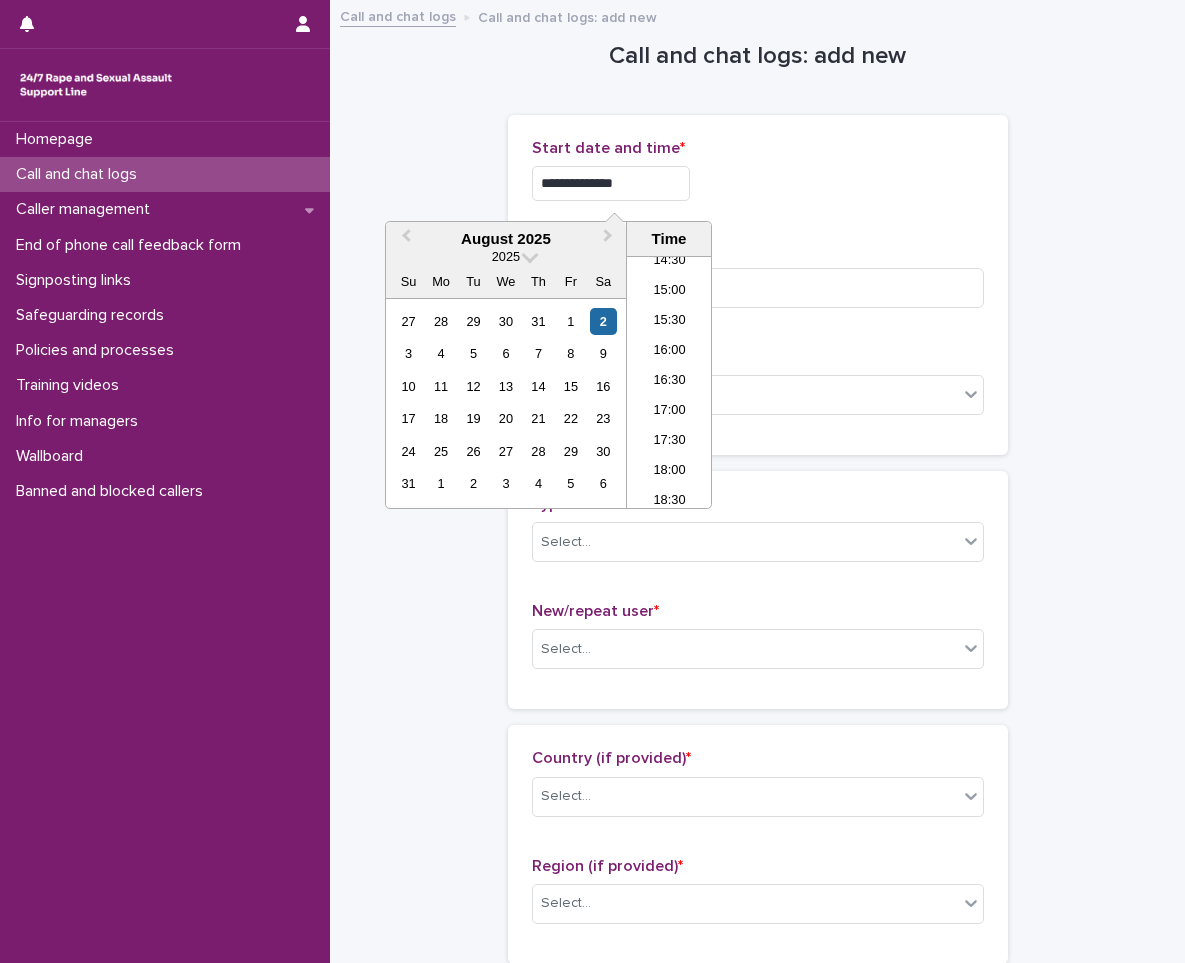 type on "**********" 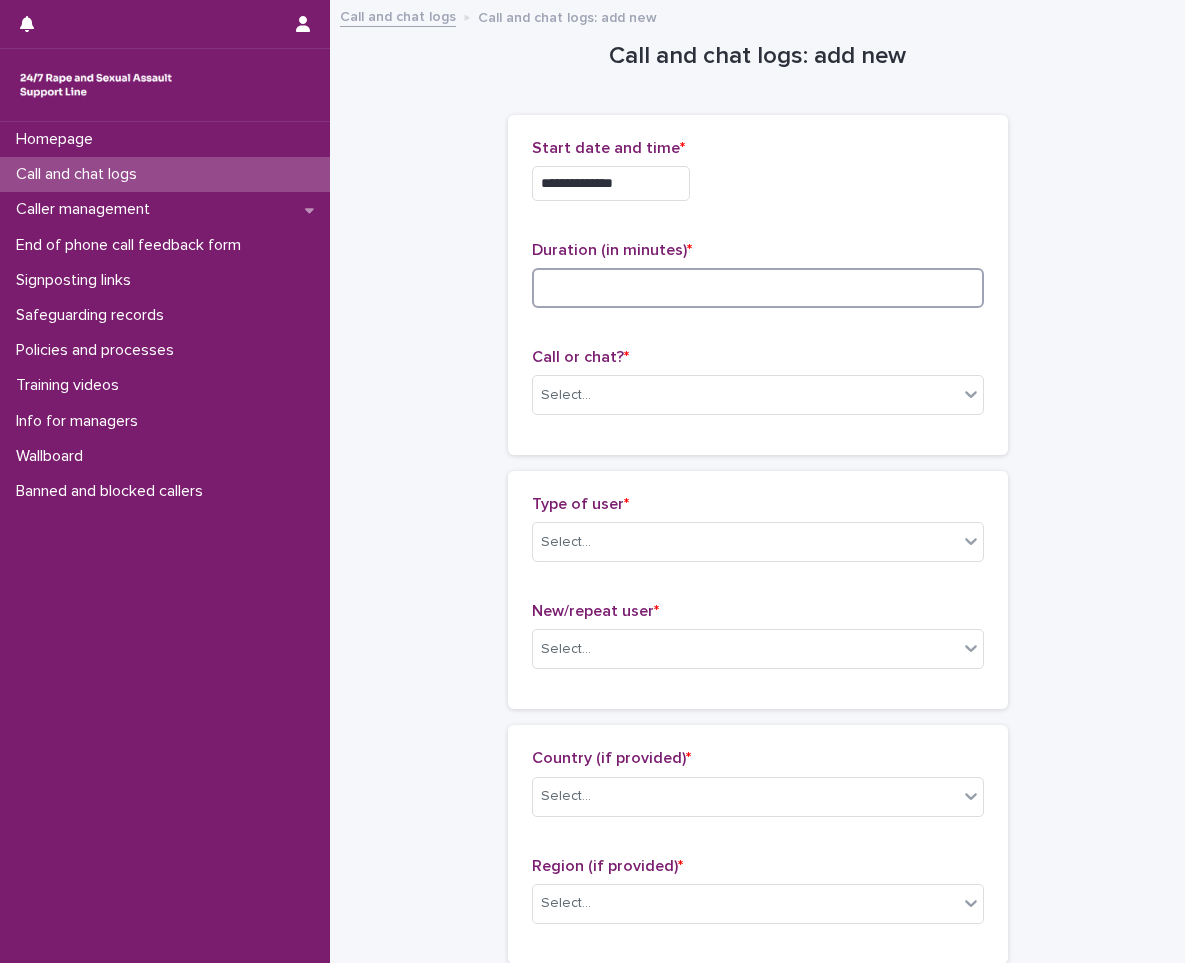 click at bounding box center [758, 288] 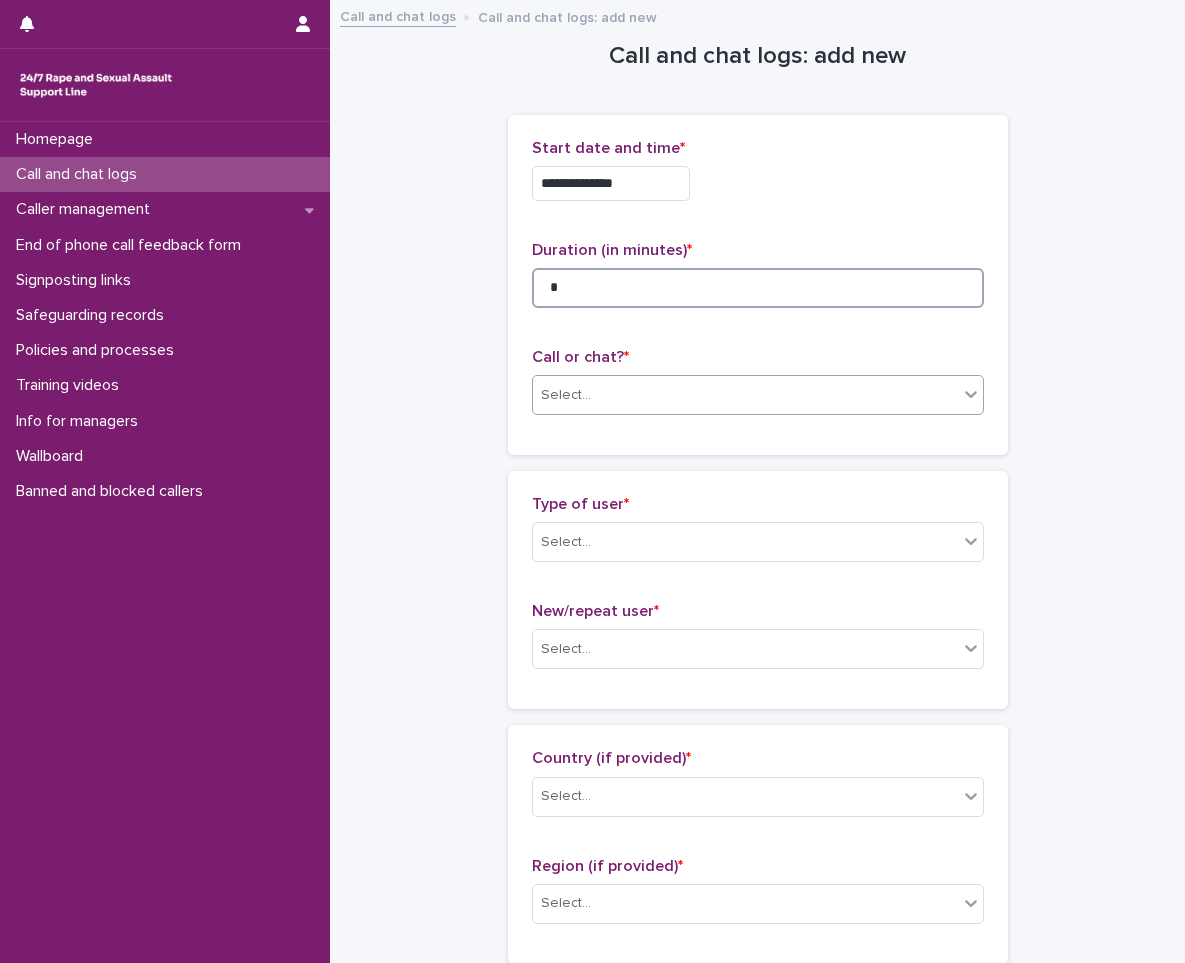 type on "*" 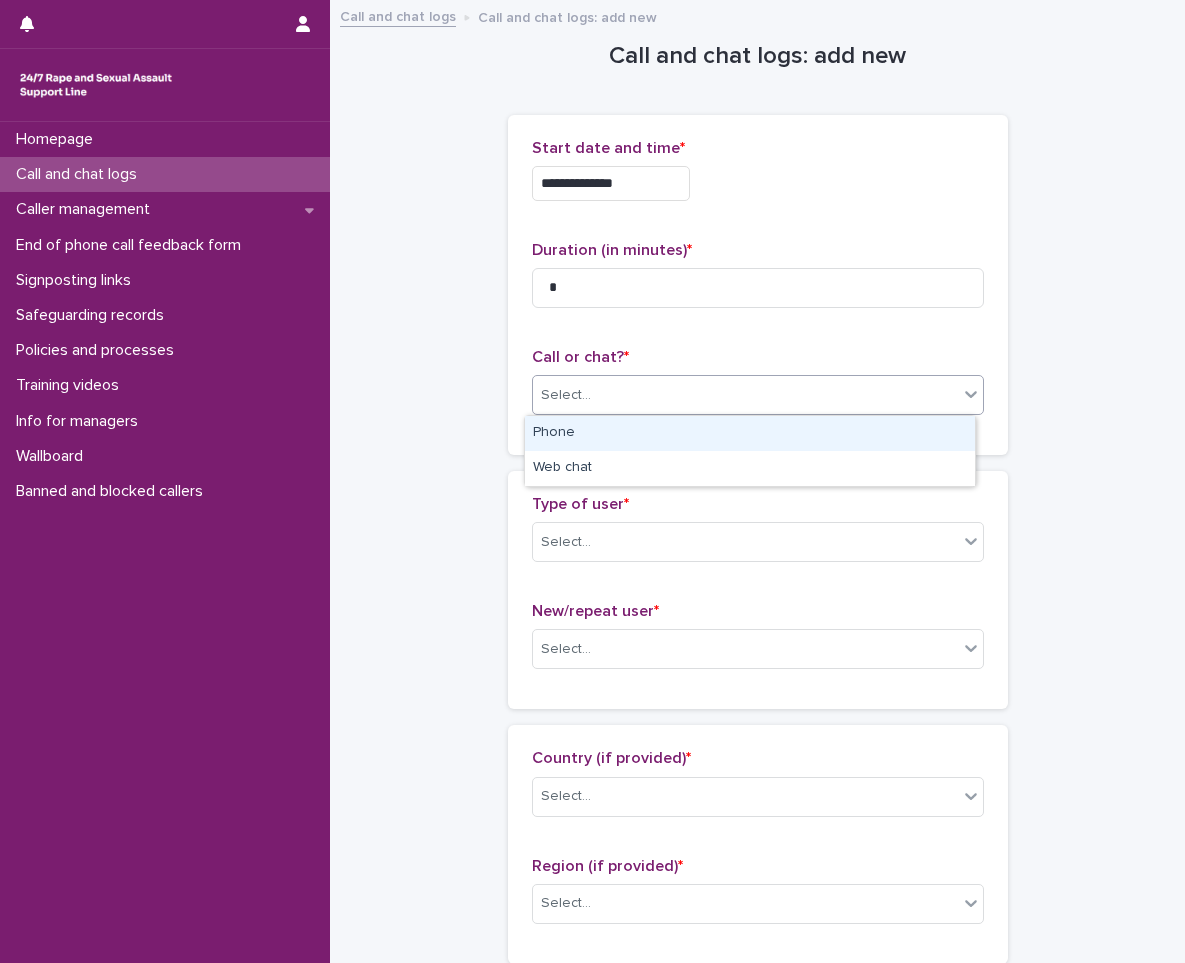 click on "Select..." at bounding box center (745, 395) 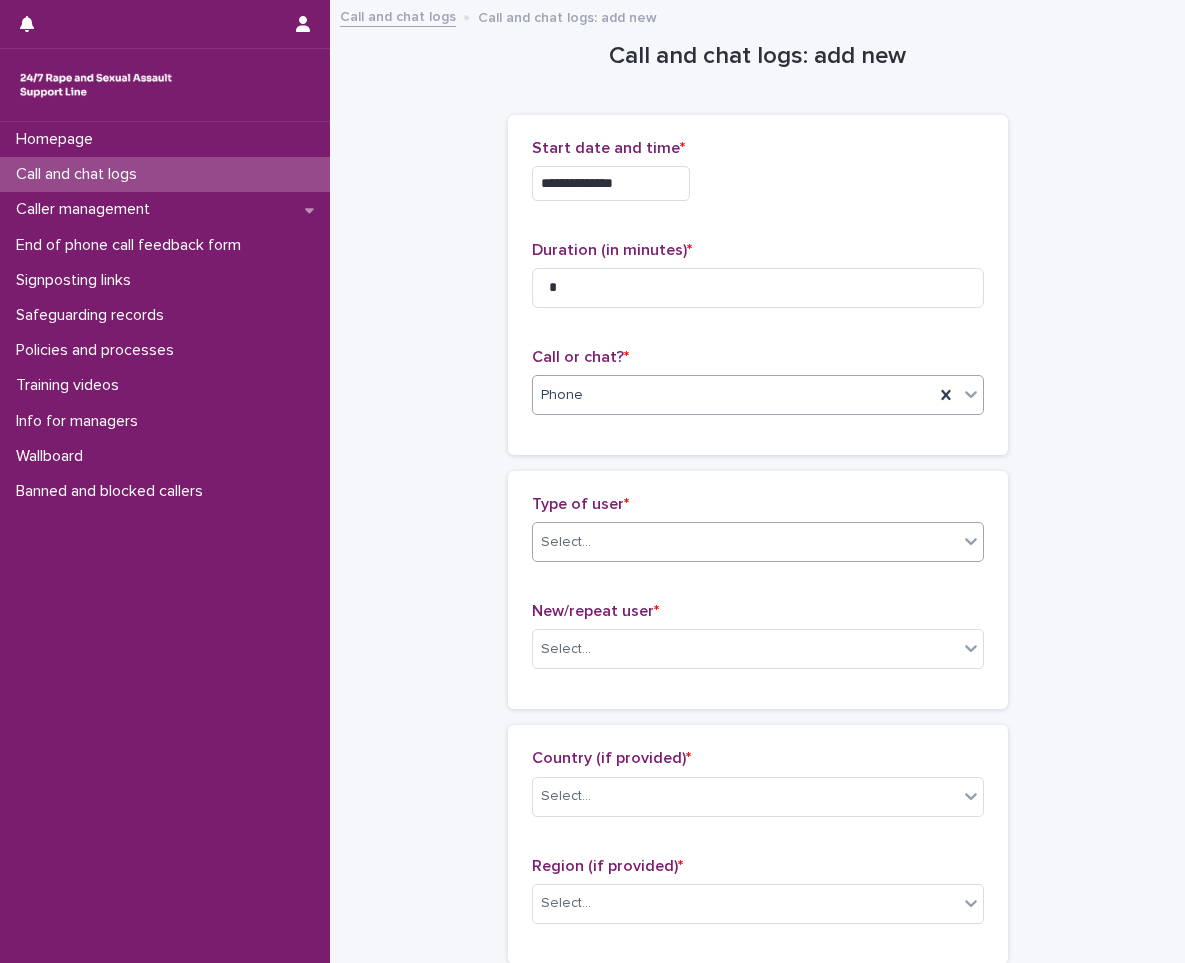 click on "Select..." at bounding box center [566, 542] 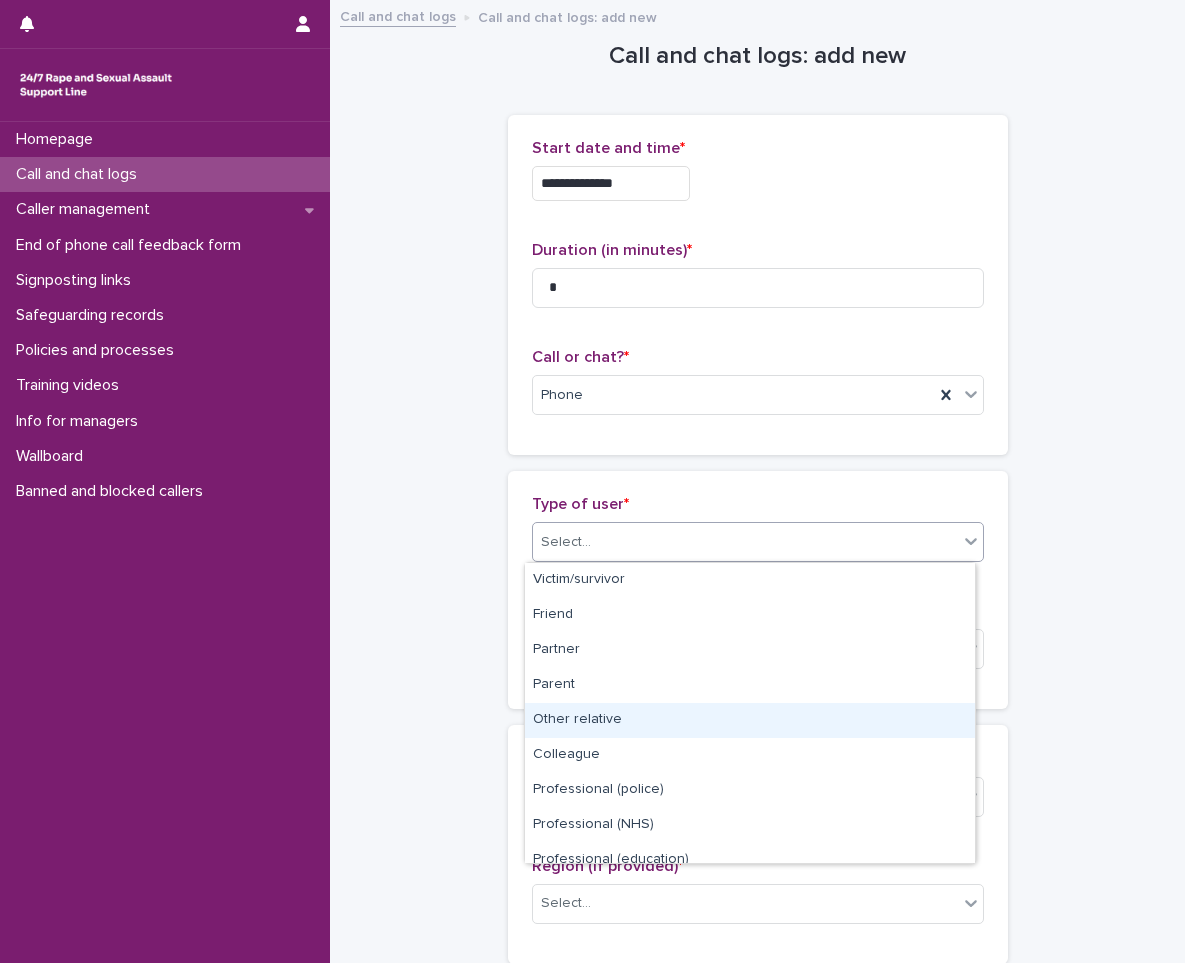 scroll, scrollTop: 225, scrollLeft: 0, axis: vertical 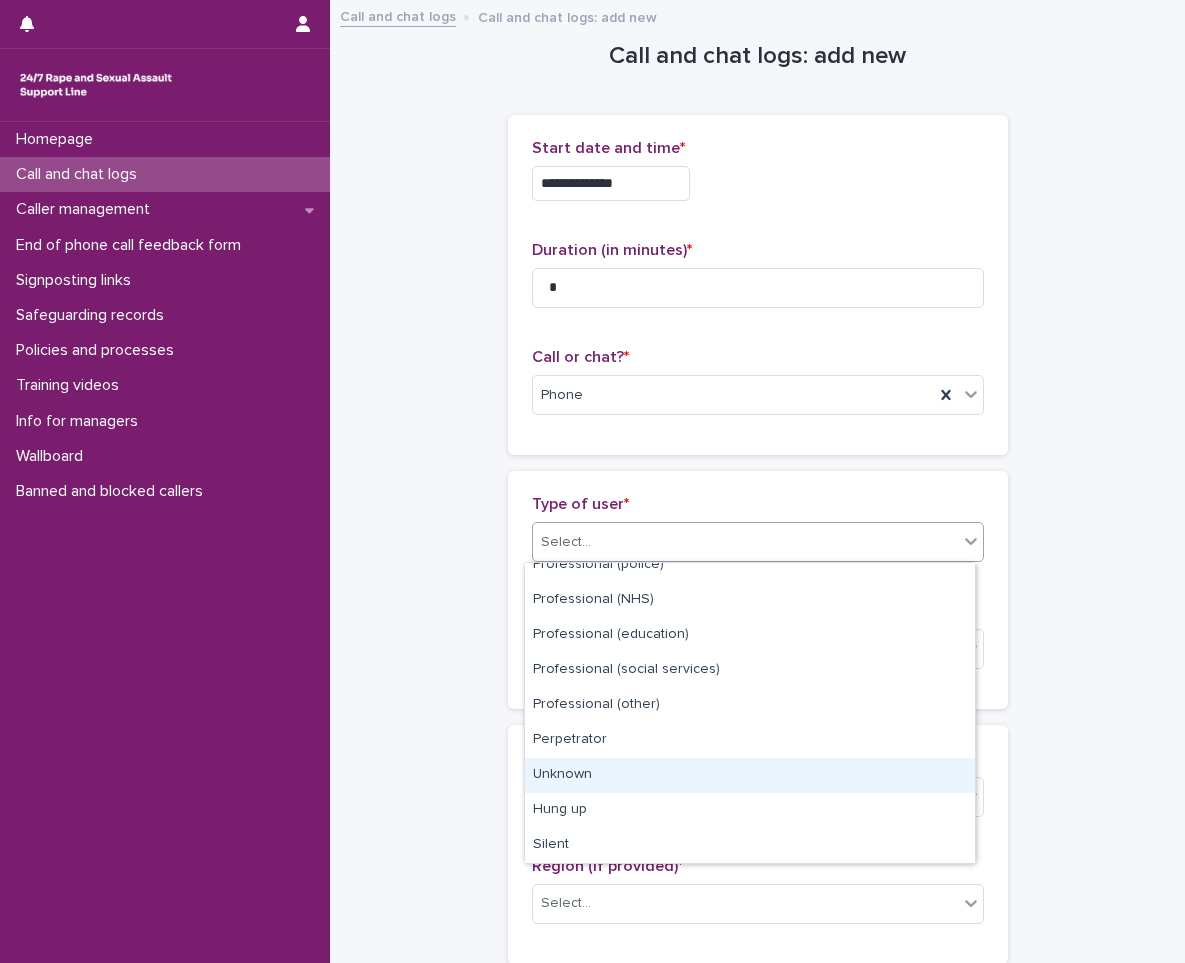click on "Unknown" at bounding box center (750, 775) 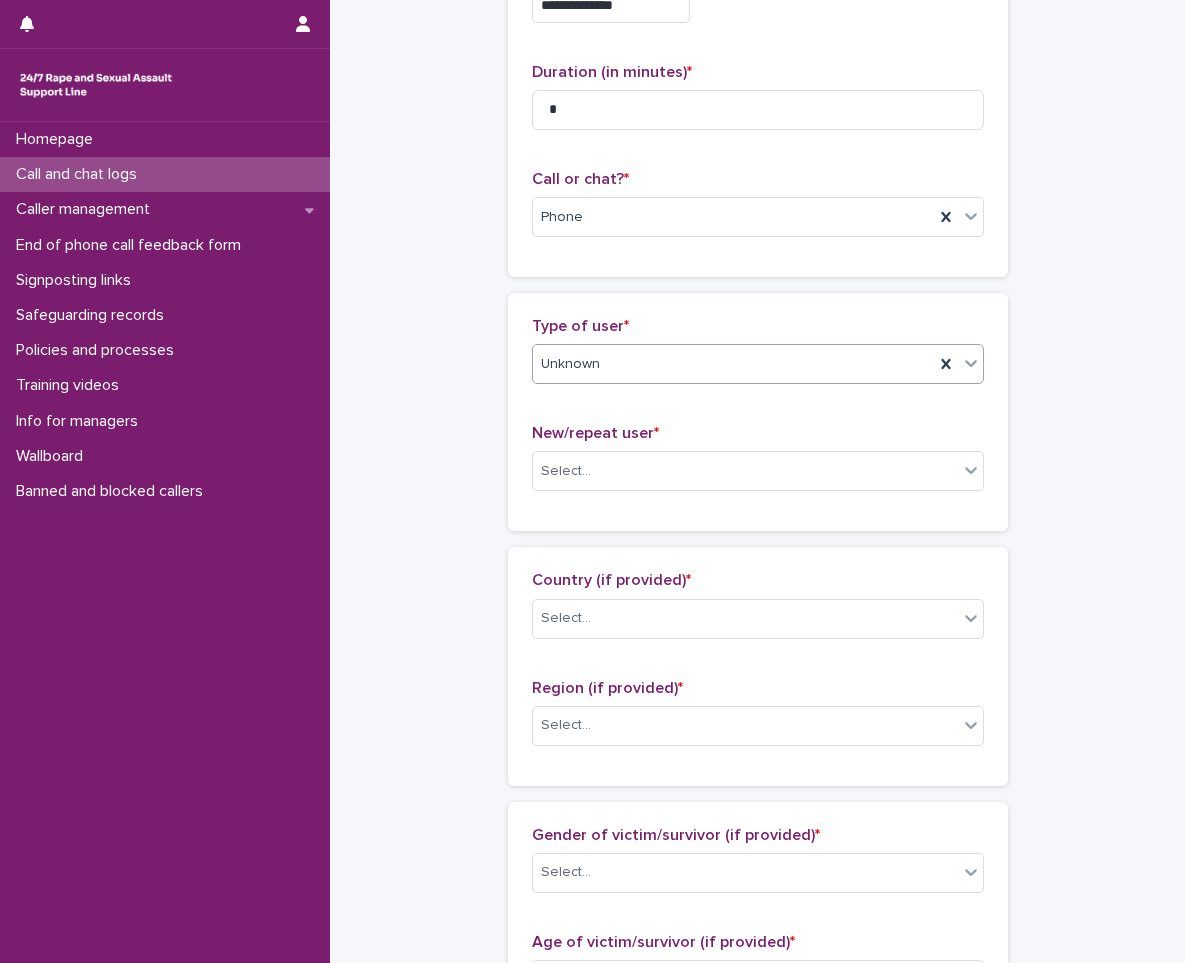 scroll, scrollTop: 200, scrollLeft: 0, axis: vertical 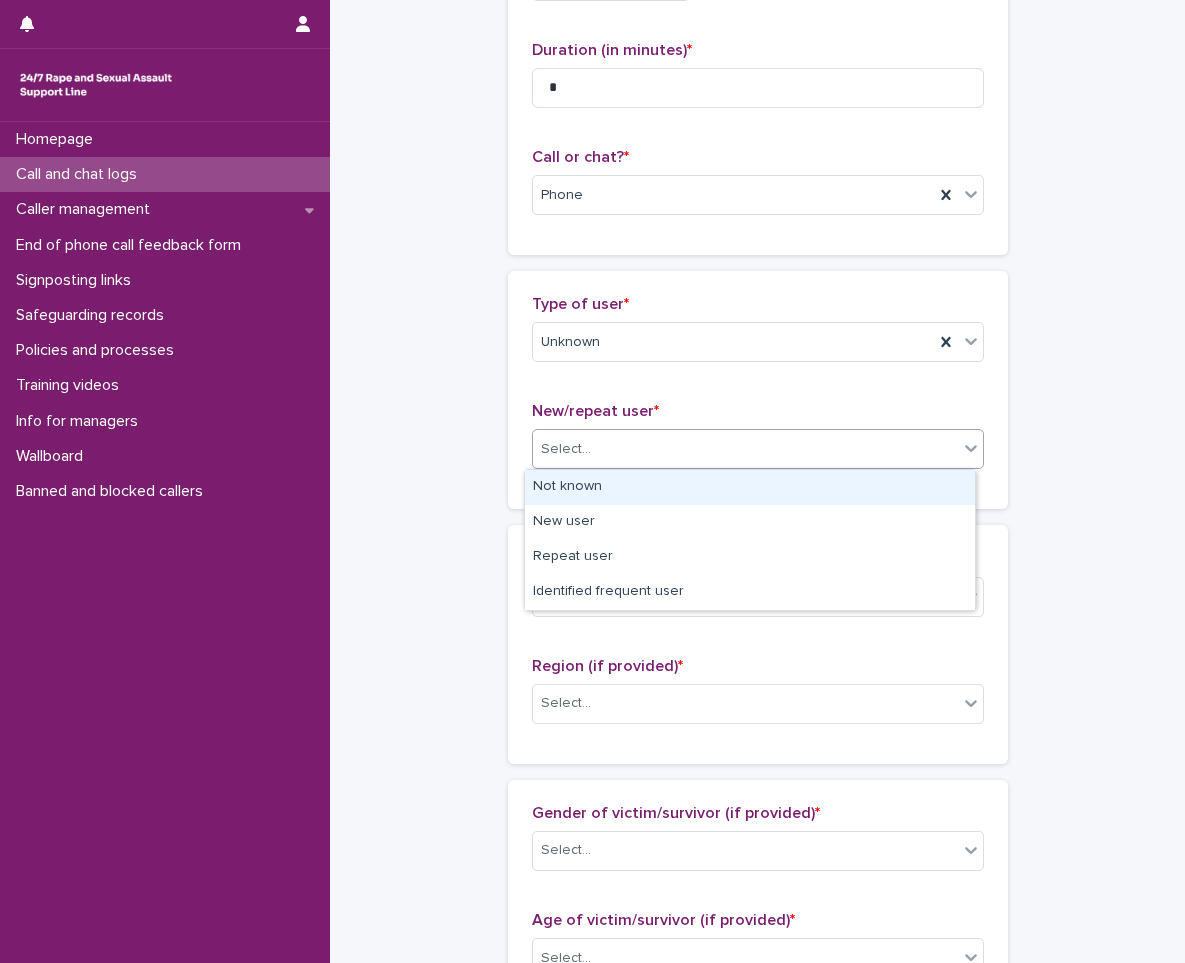 click on "Select..." at bounding box center [745, 449] 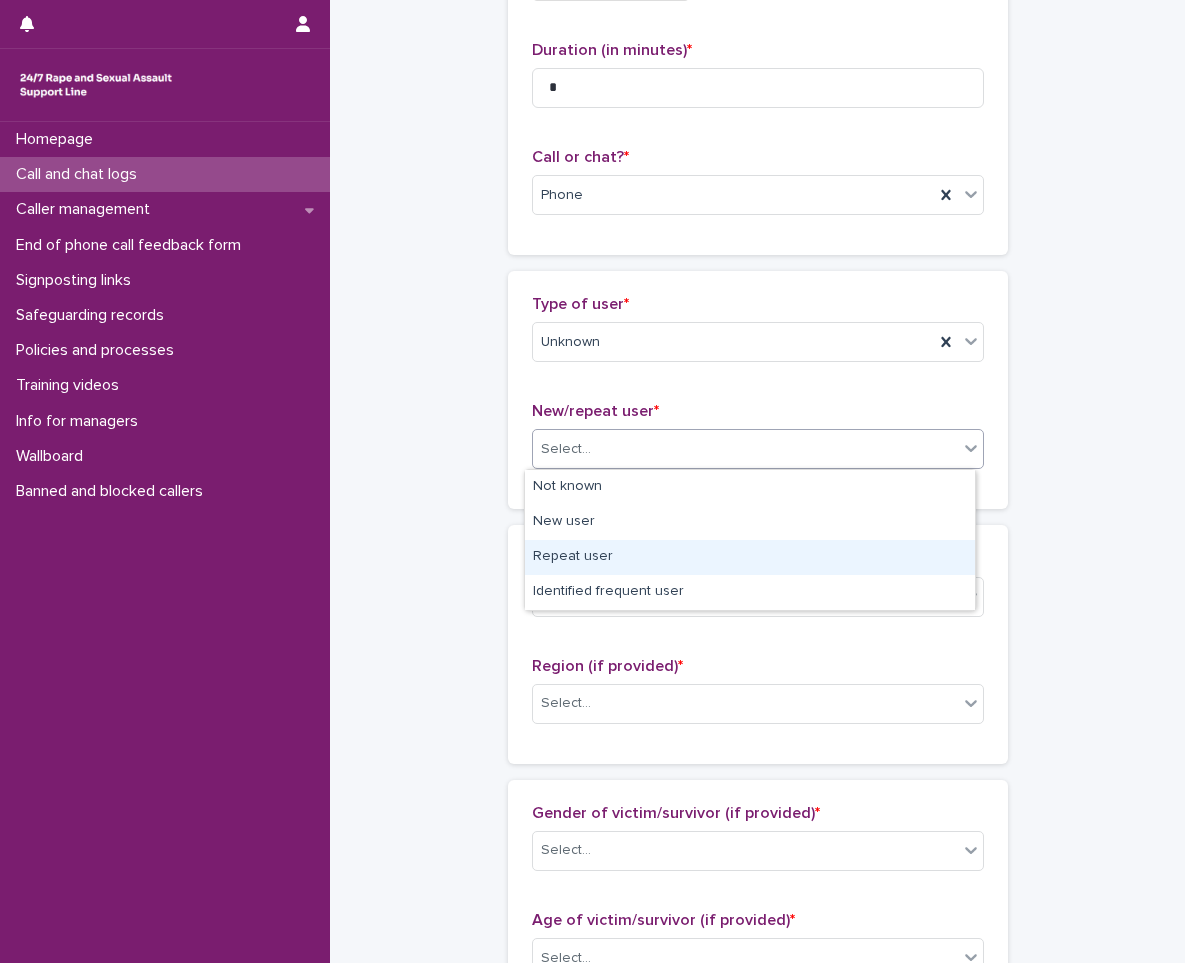click on "Repeat user" at bounding box center (750, 557) 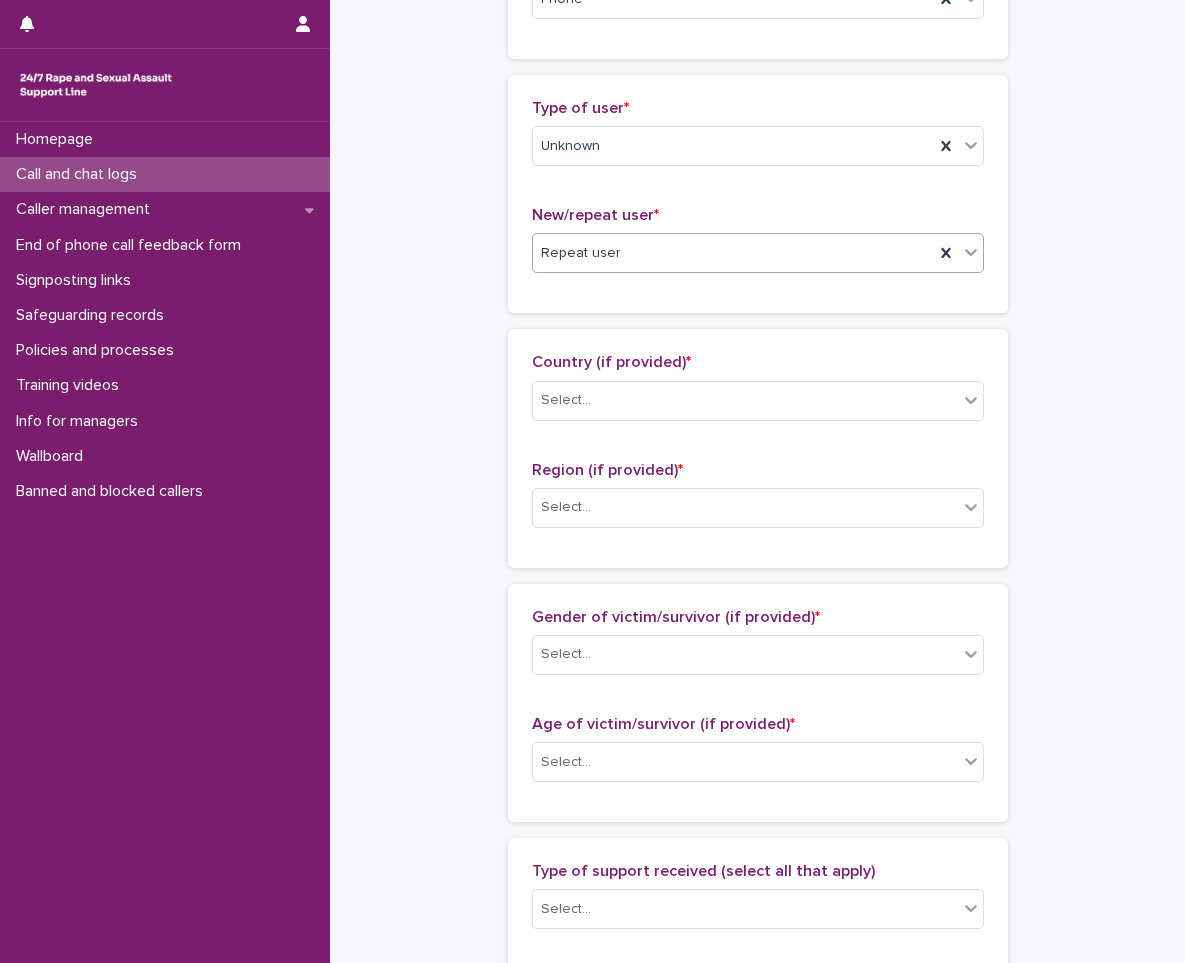 scroll, scrollTop: 400, scrollLeft: 0, axis: vertical 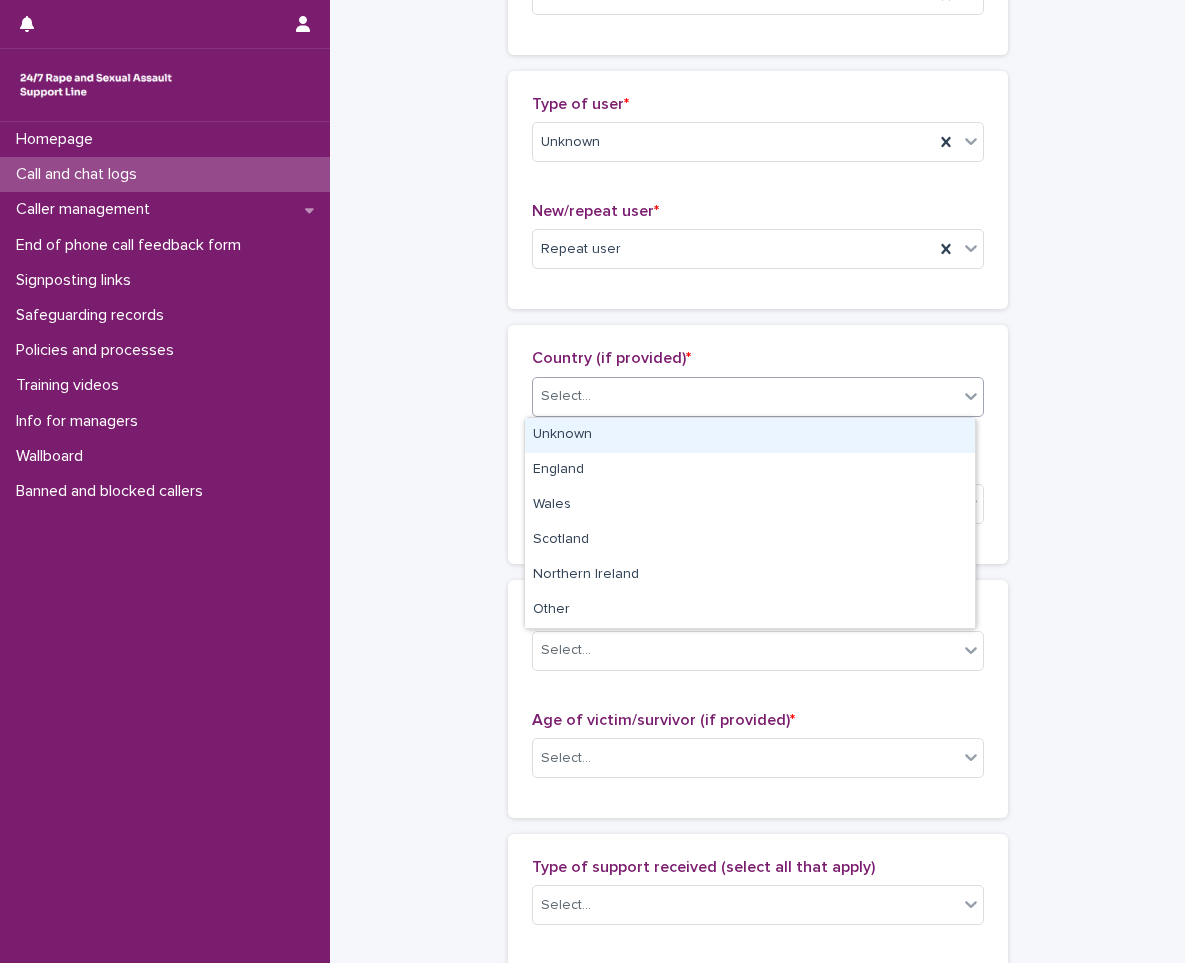 click on "Select..." at bounding box center (745, 396) 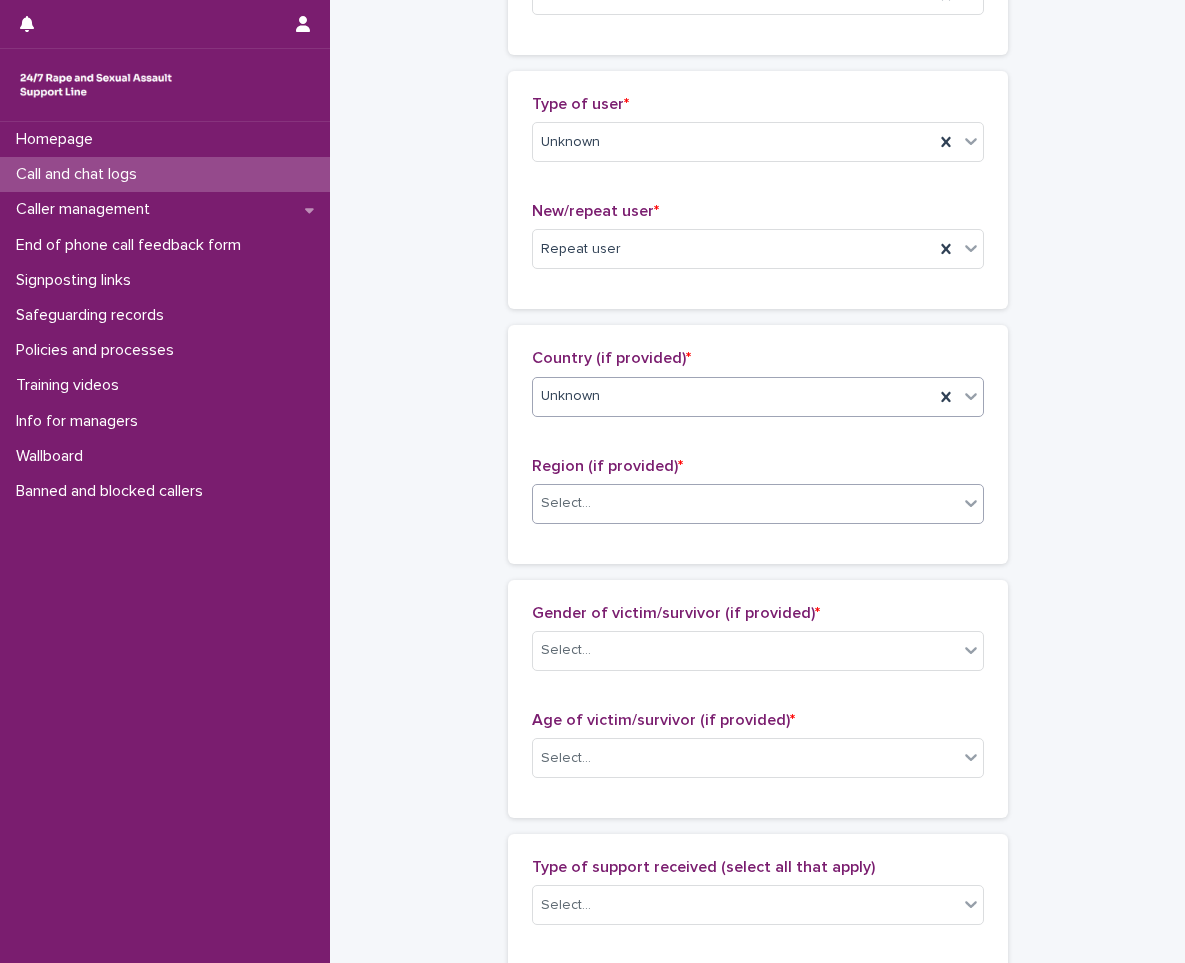 click on "Select..." at bounding box center (745, 503) 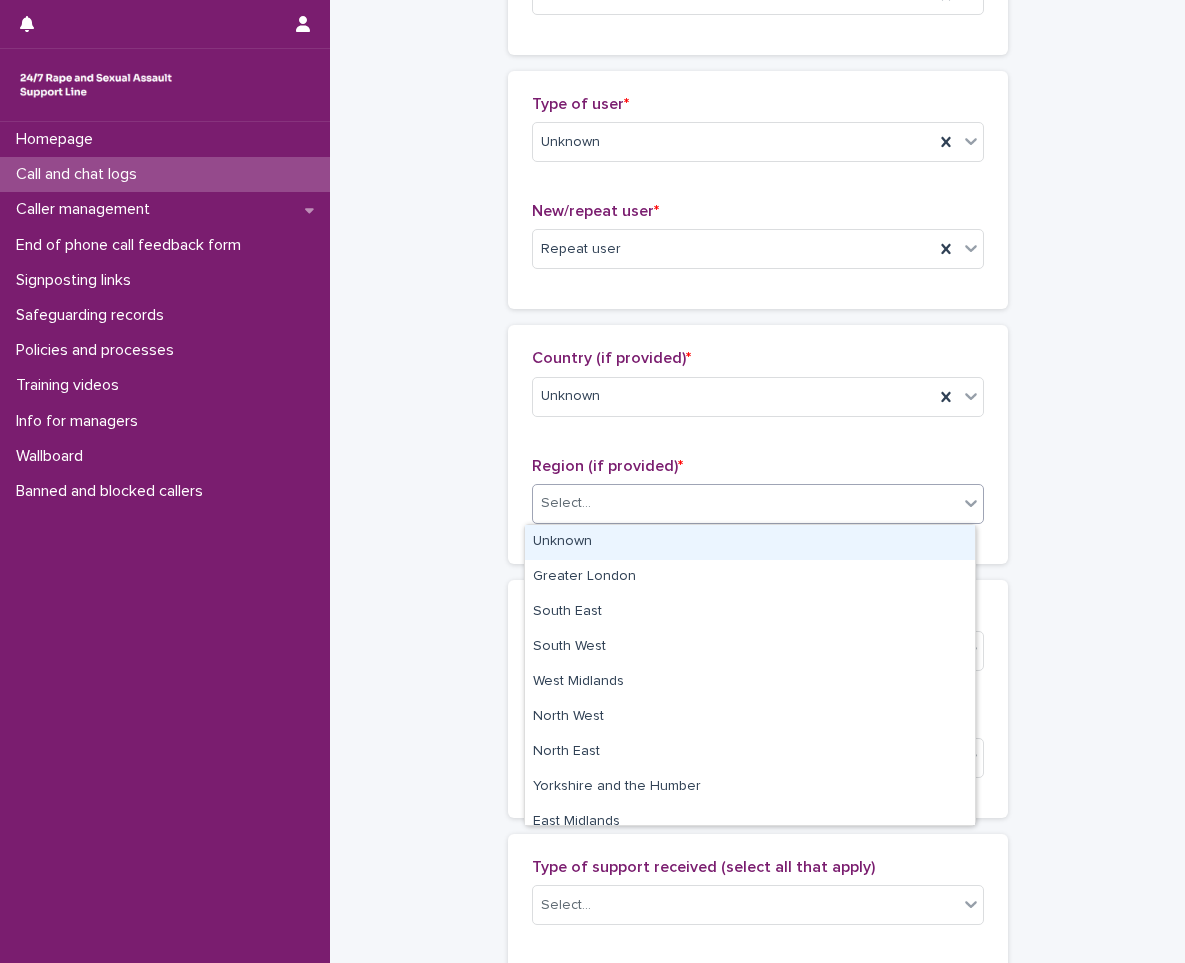 click on "Unknown" at bounding box center (750, 542) 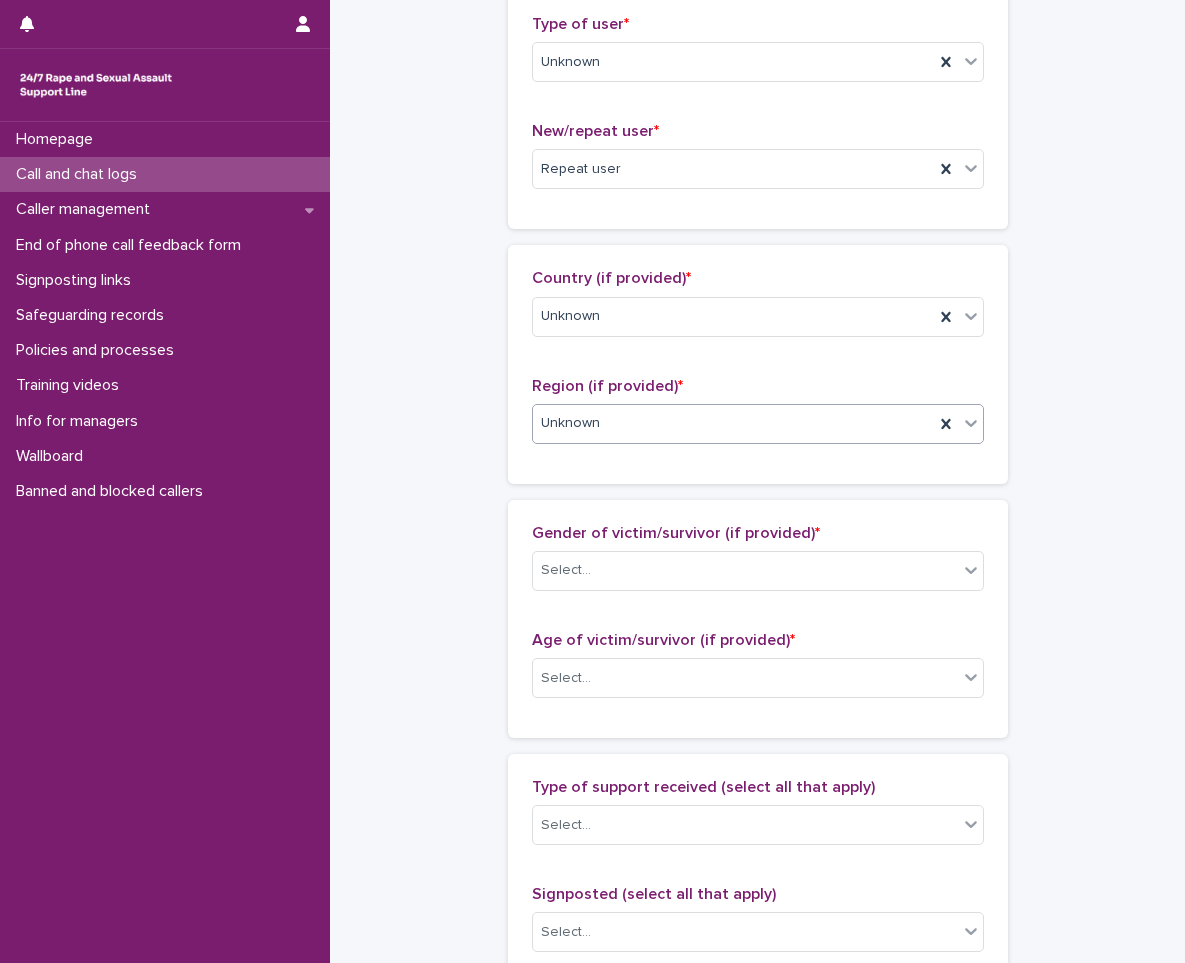 scroll, scrollTop: 600, scrollLeft: 0, axis: vertical 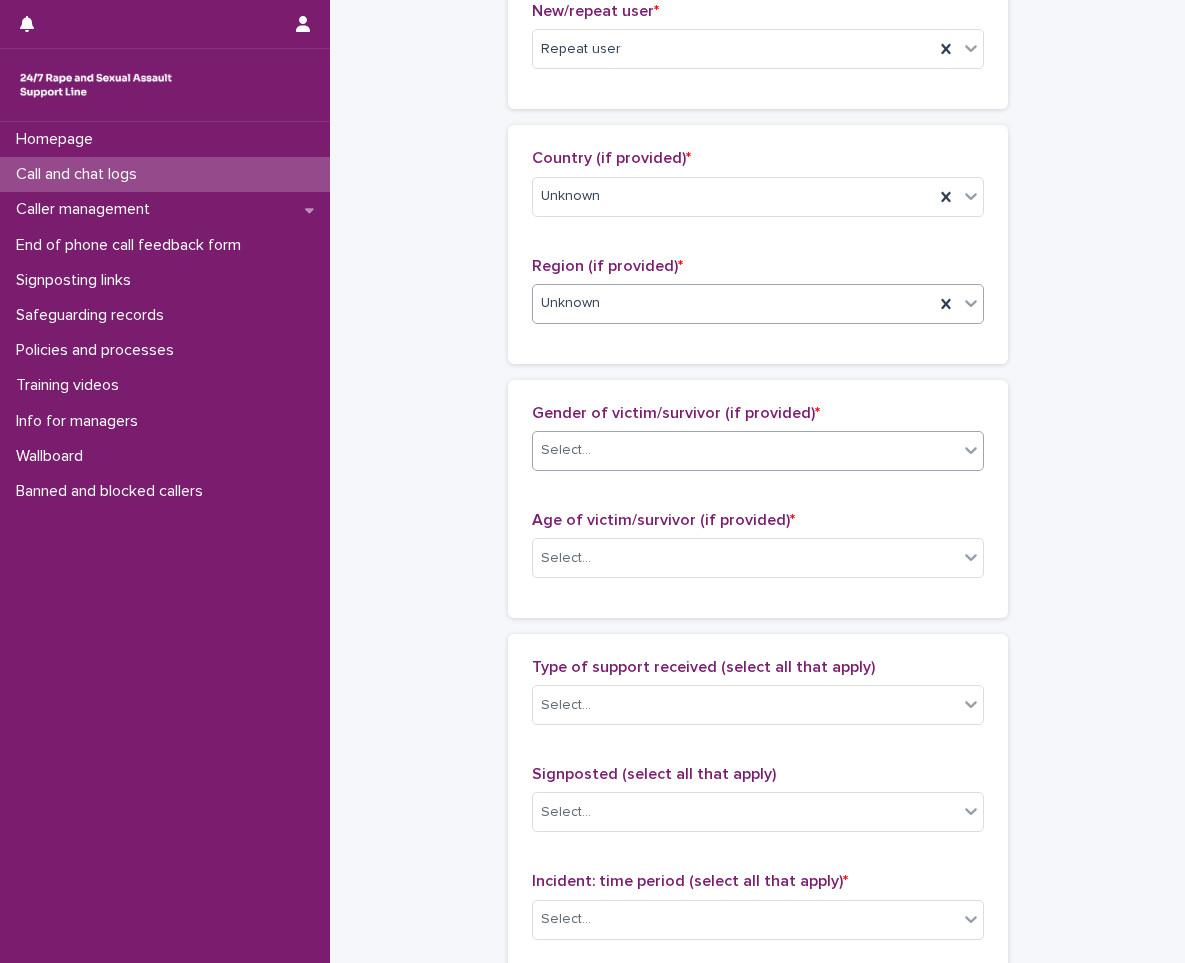 click on "Select..." at bounding box center [745, 450] 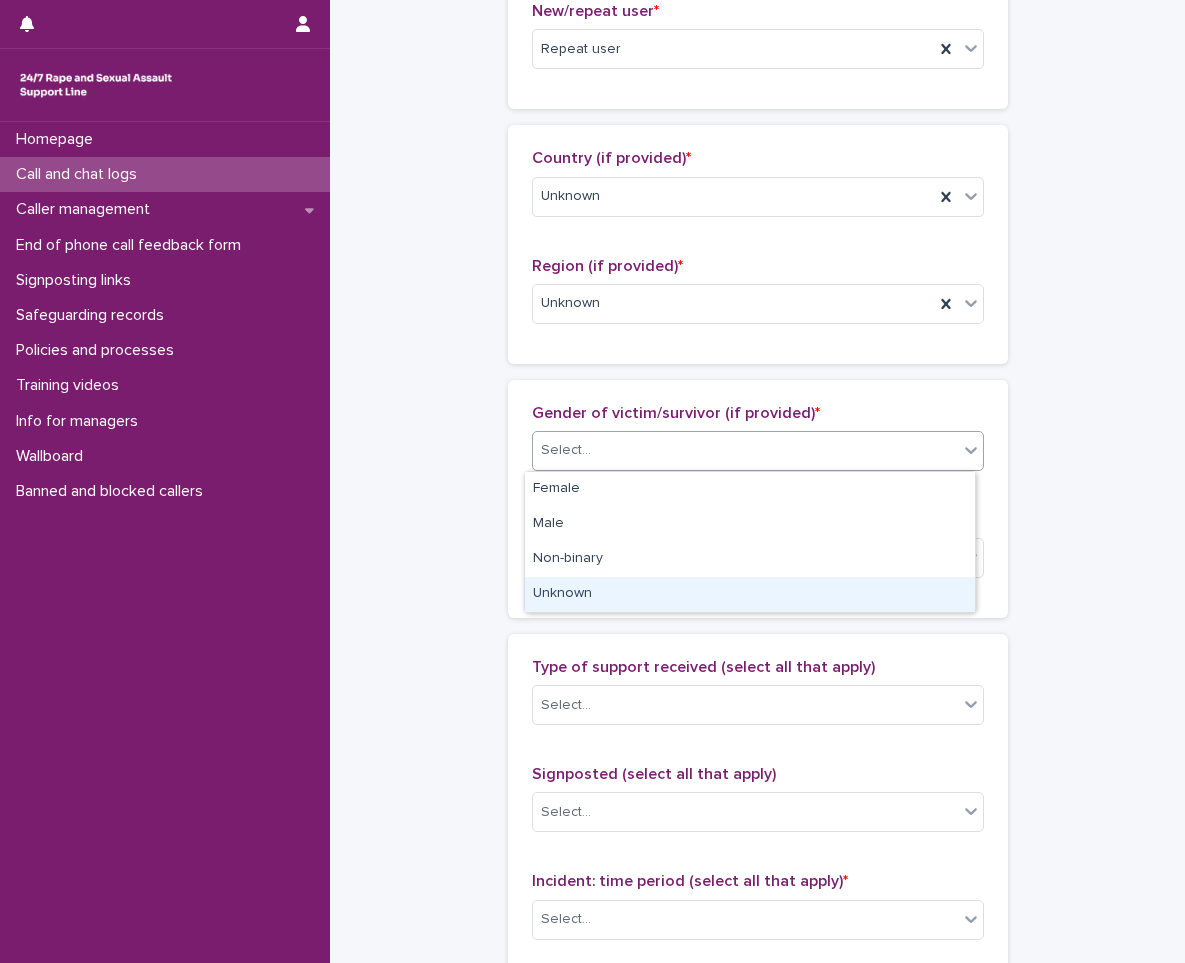 click on "Unknown" at bounding box center (750, 594) 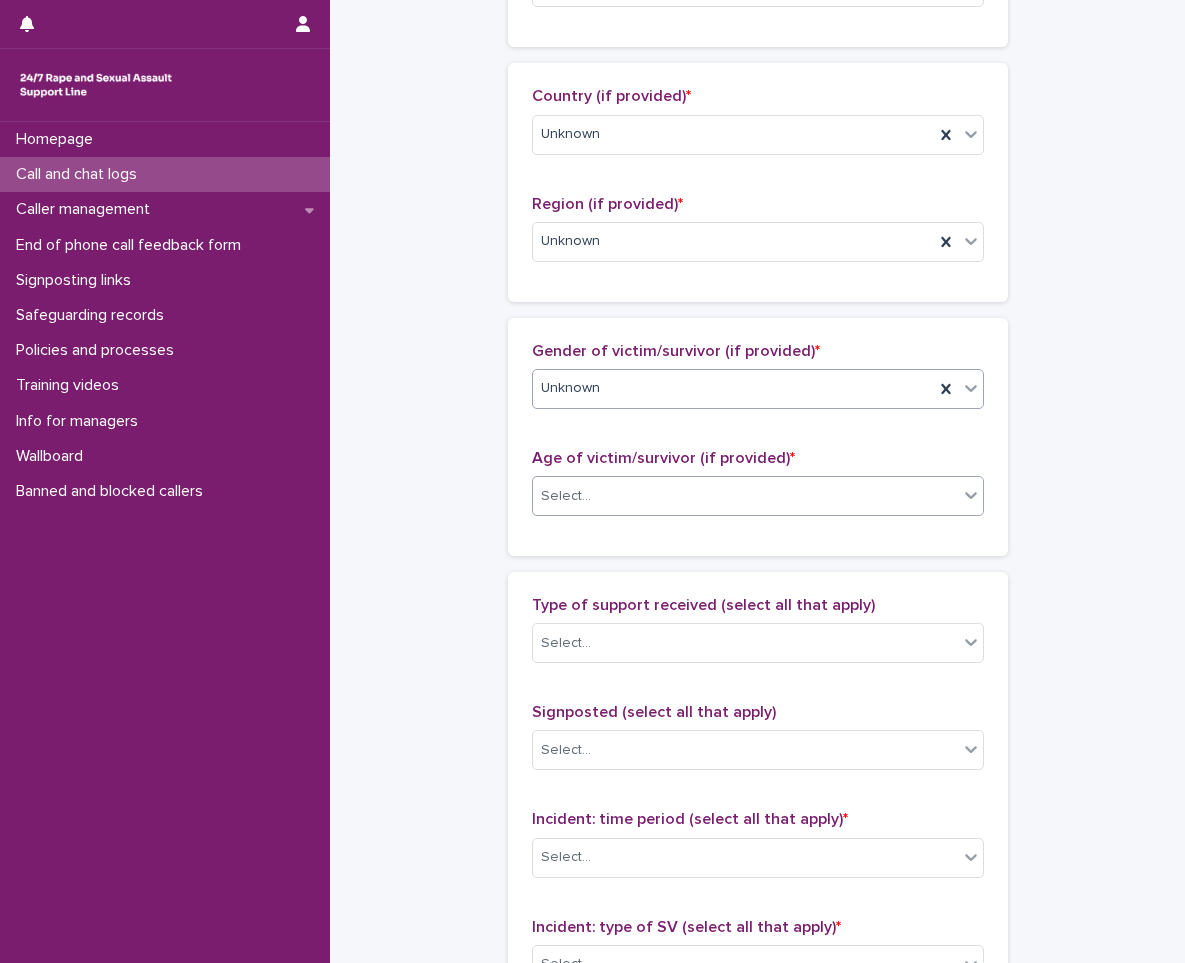 scroll, scrollTop: 900, scrollLeft: 0, axis: vertical 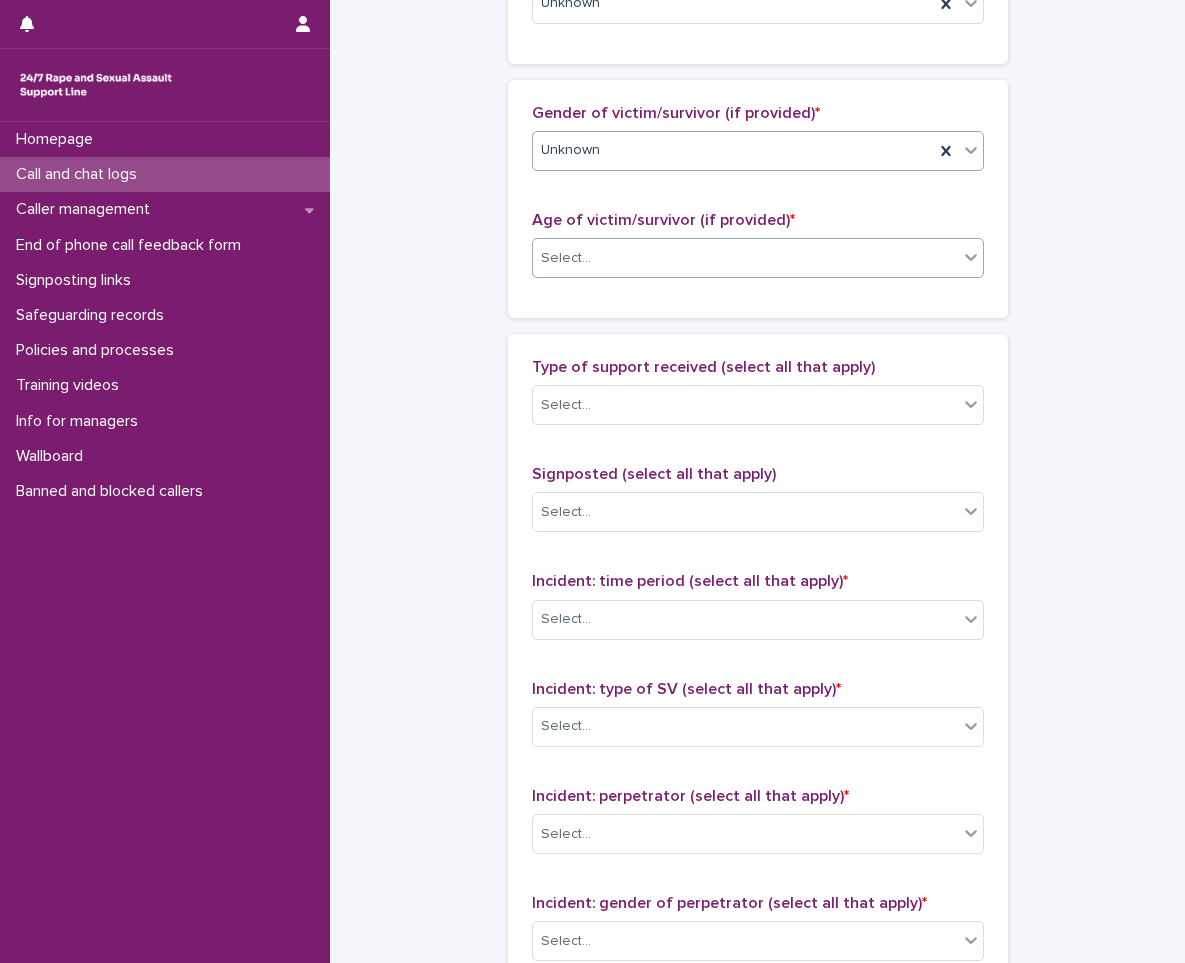 click on "Select..." at bounding box center [566, 258] 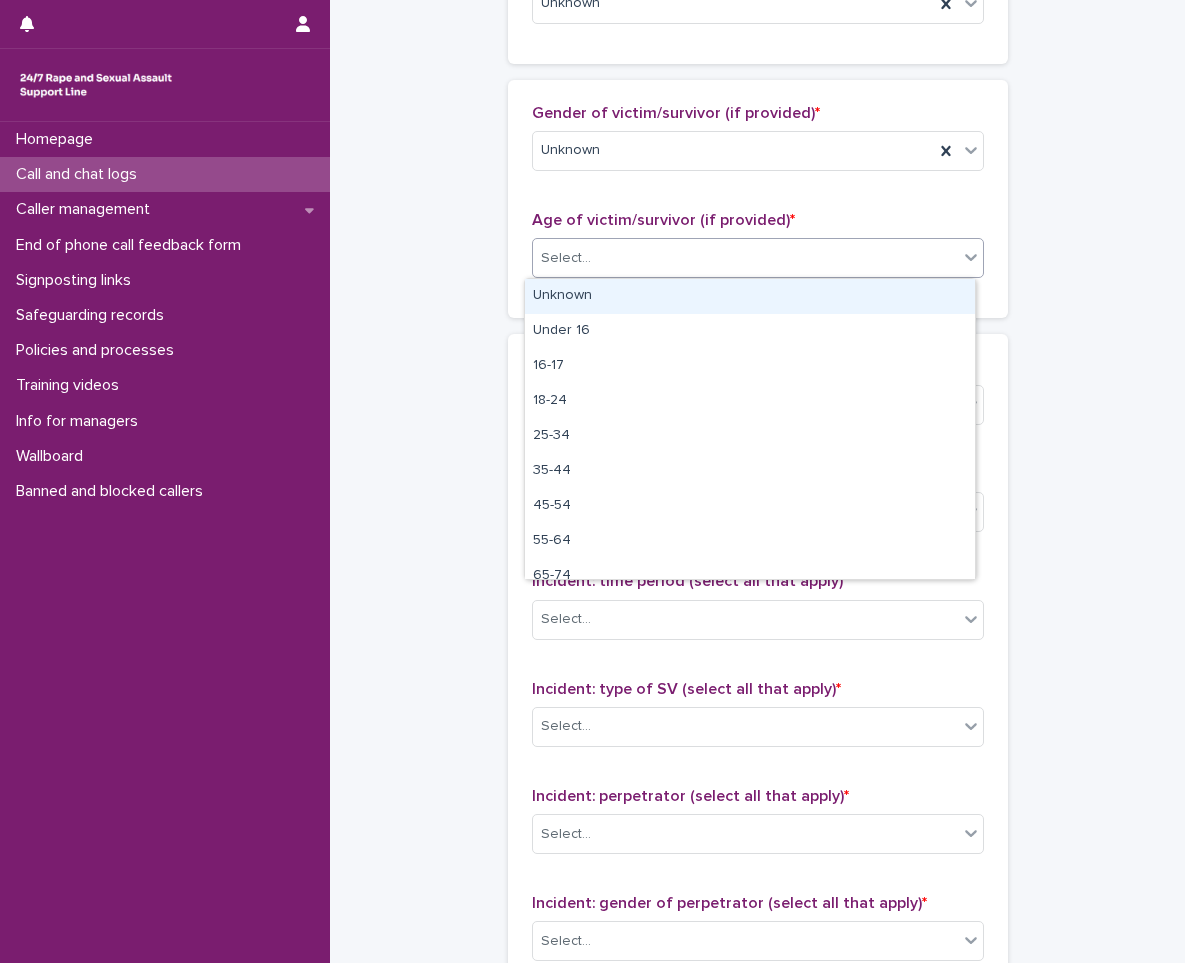 click on "Unknown" at bounding box center [750, 296] 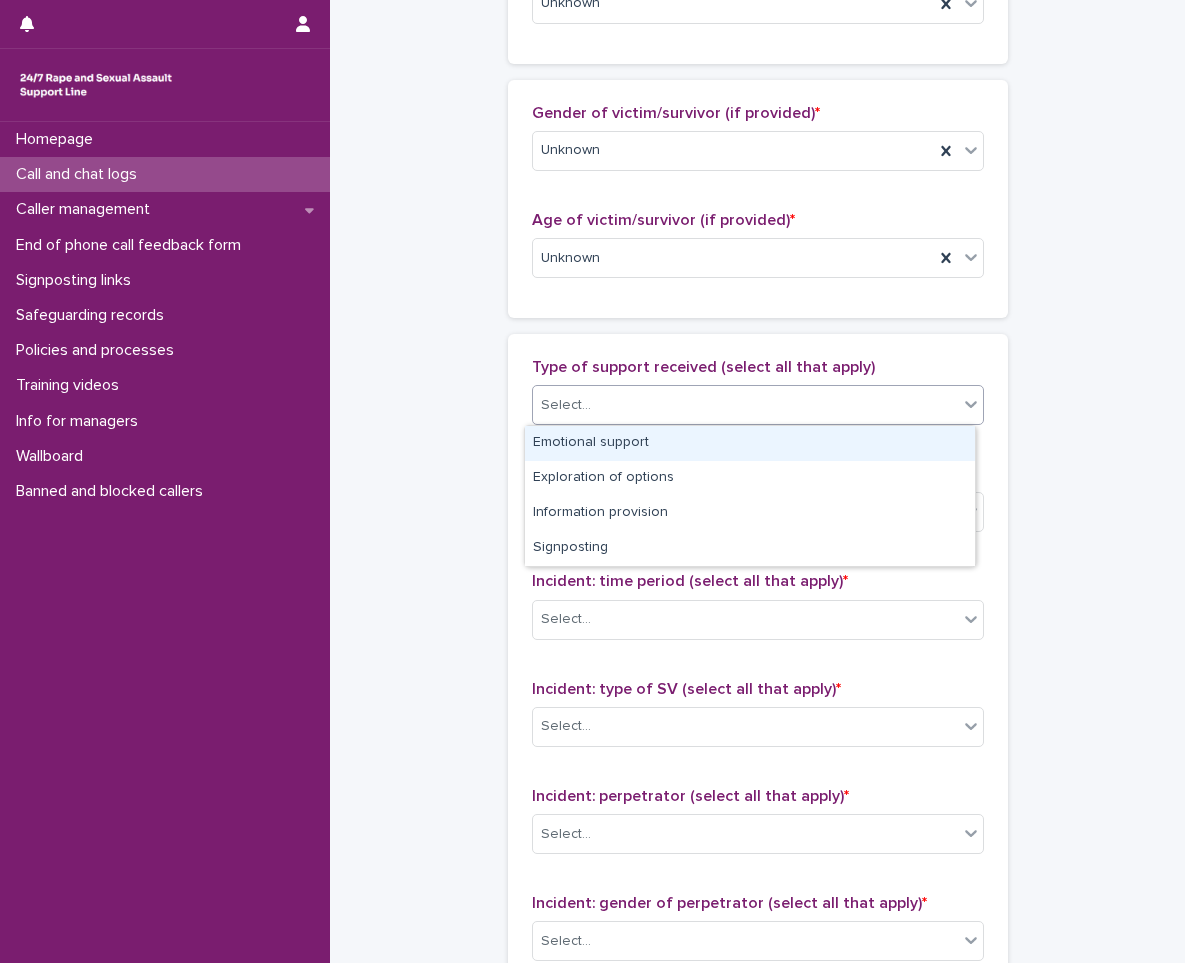 click on "Select..." at bounding box center [745, 405] 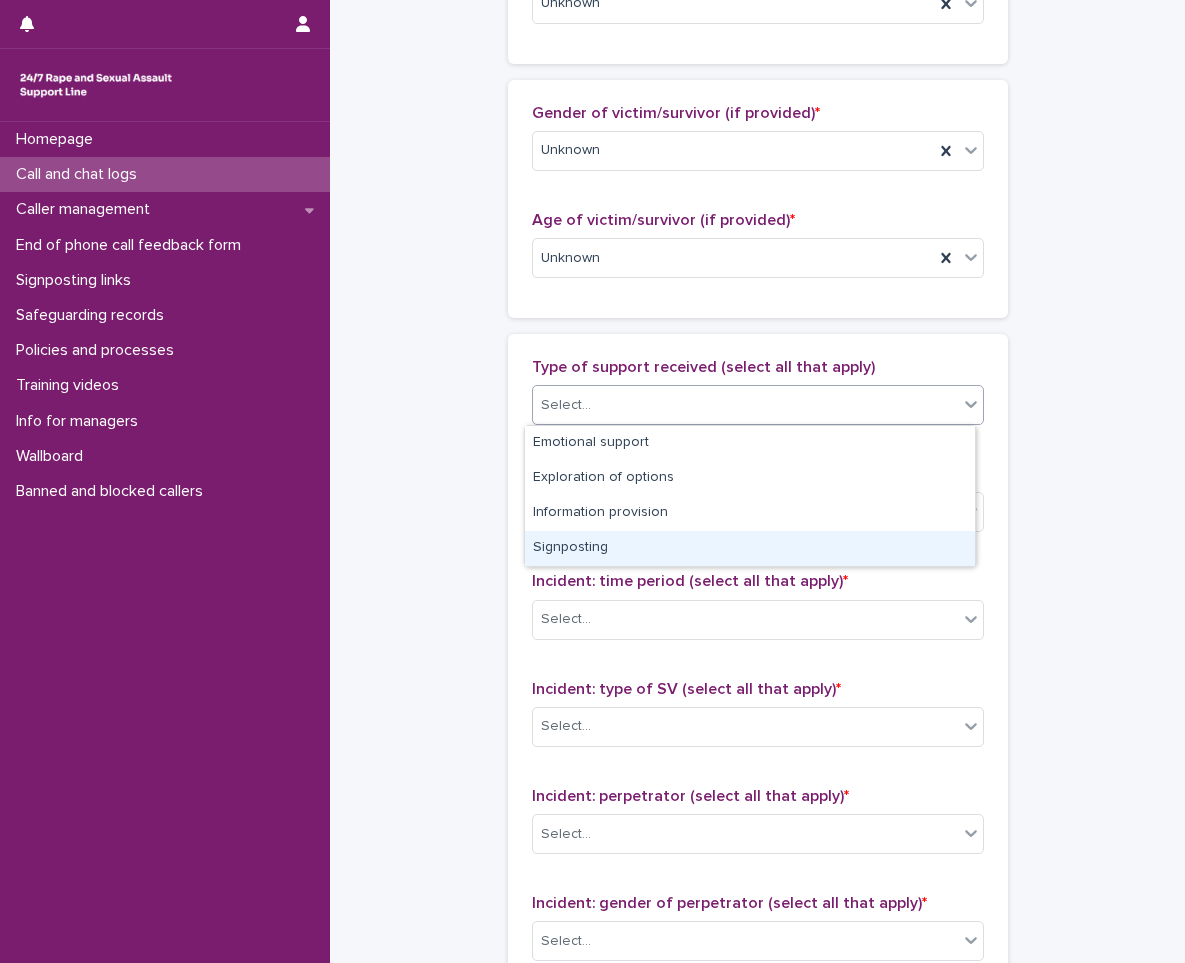 click on "**********" at bounding box center (757, 184) 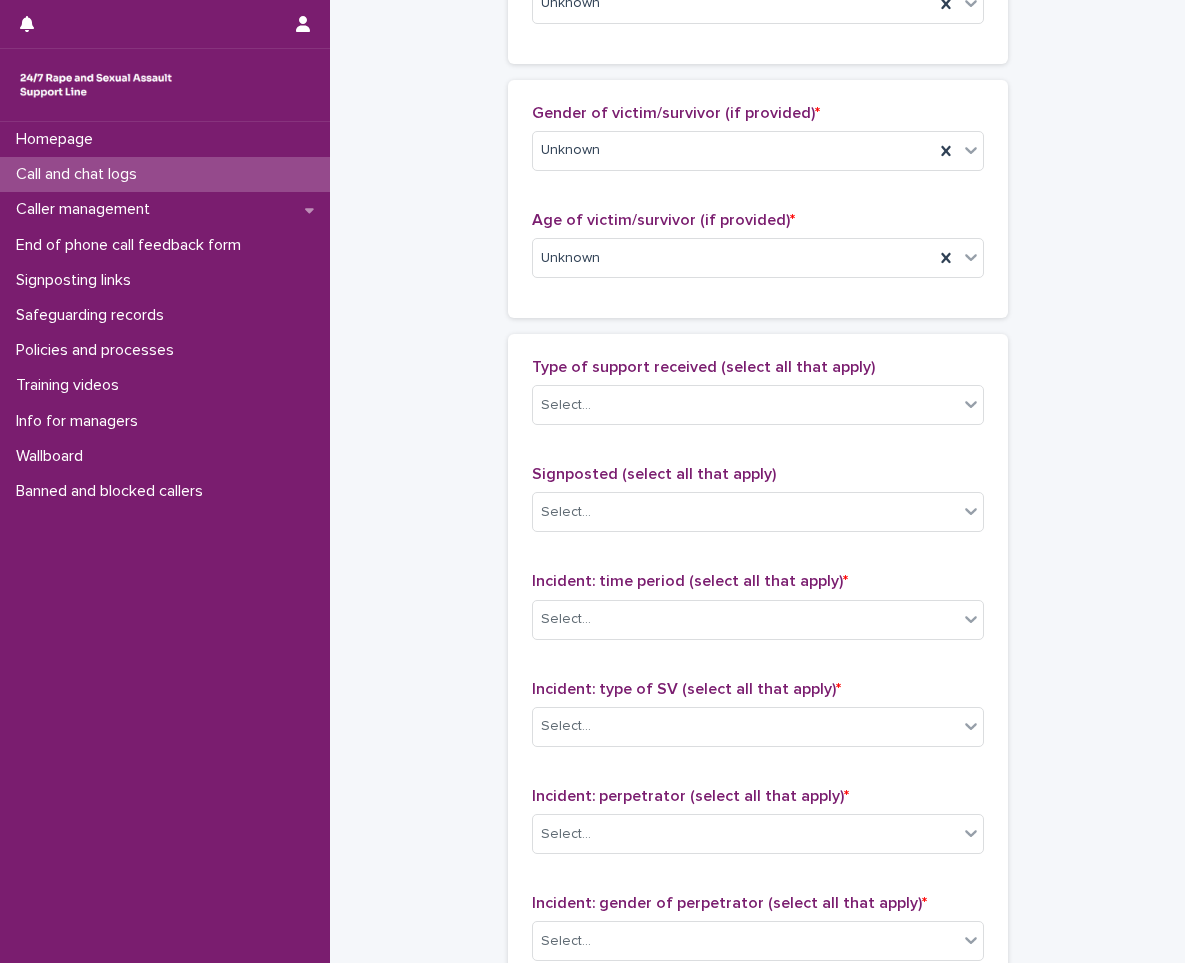 scroll, scrollTop: 1100, scrollLeft: 0, axis: vertical 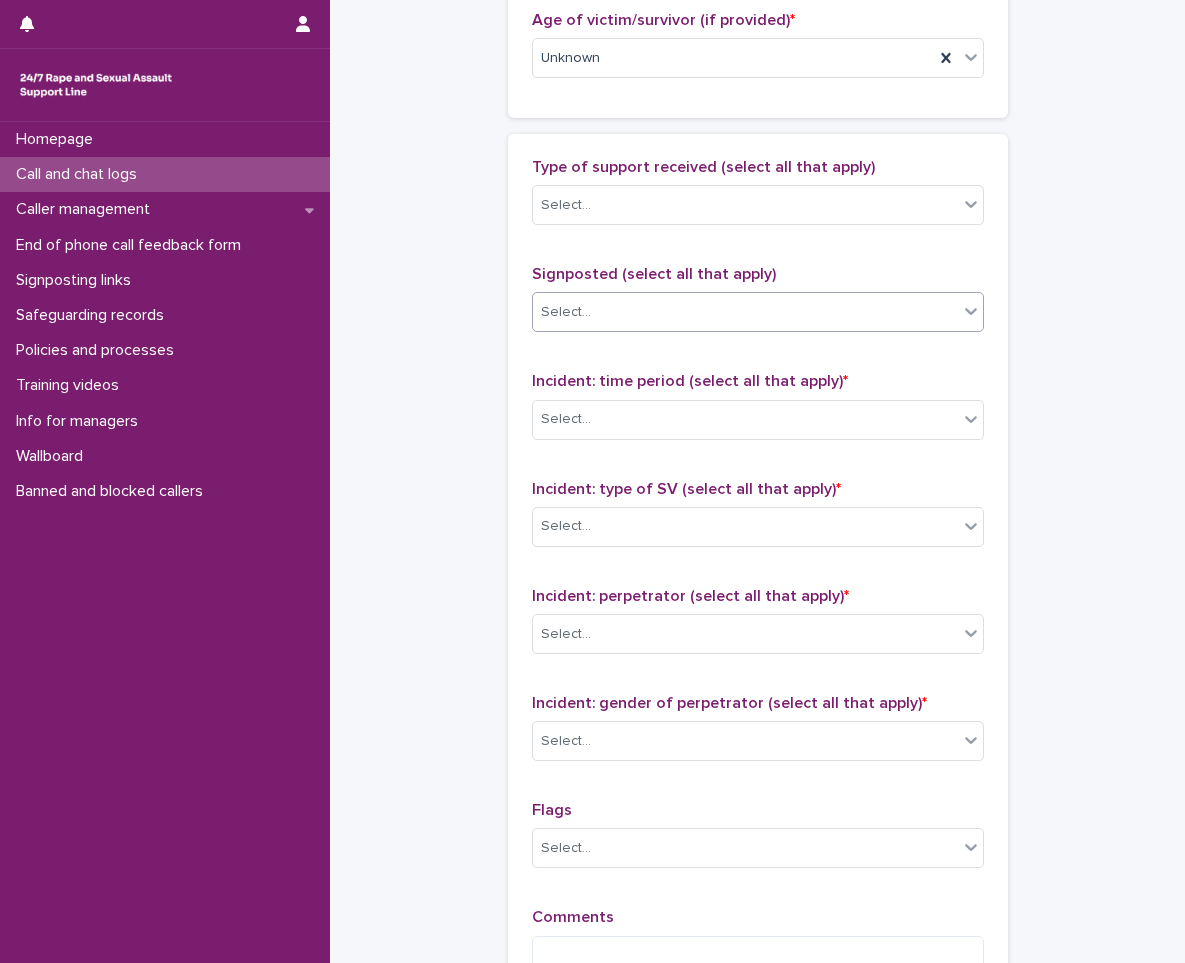 click at bounding box center [594, 312] 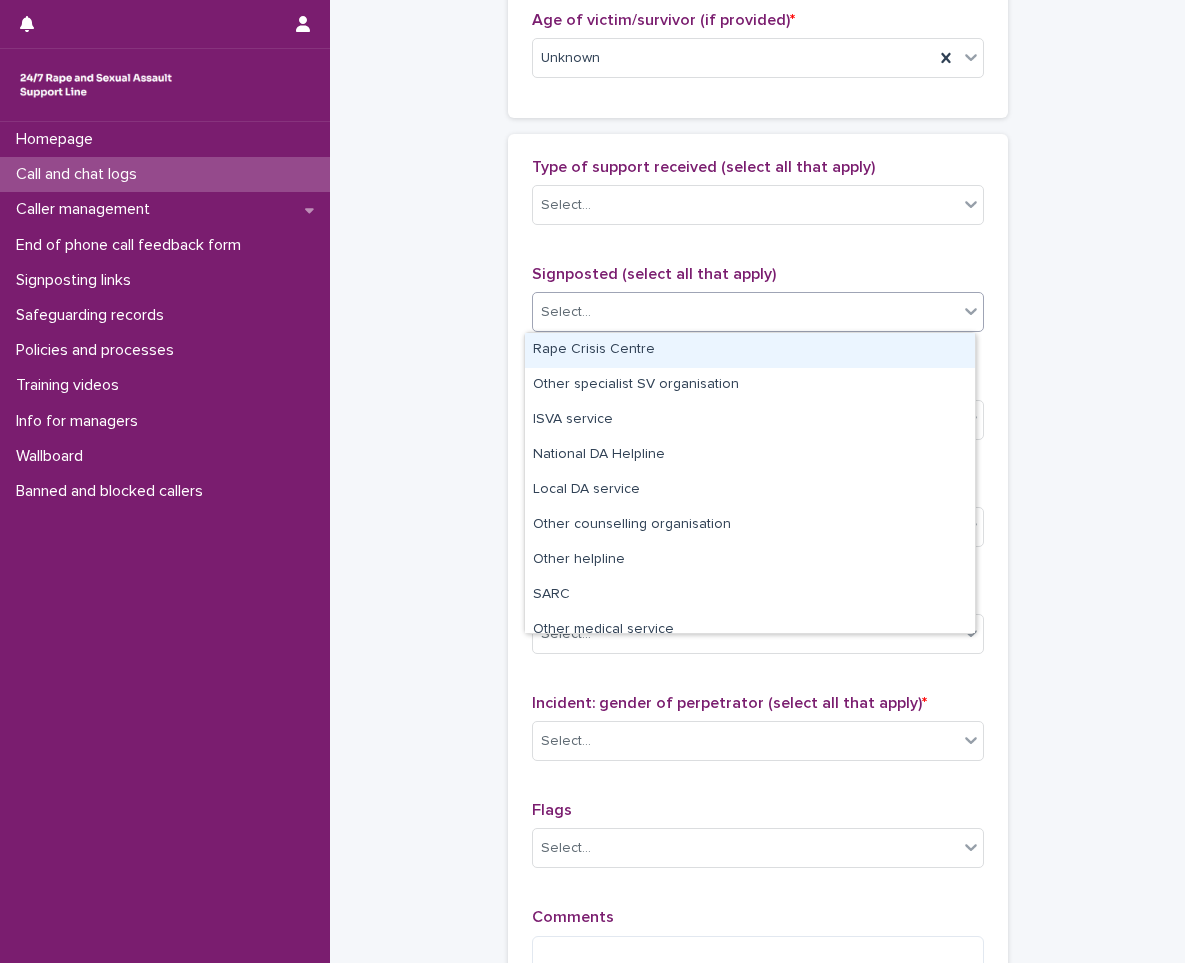 scroll, scrollTop: 1200, scrollLeft: 0, axis: vertical 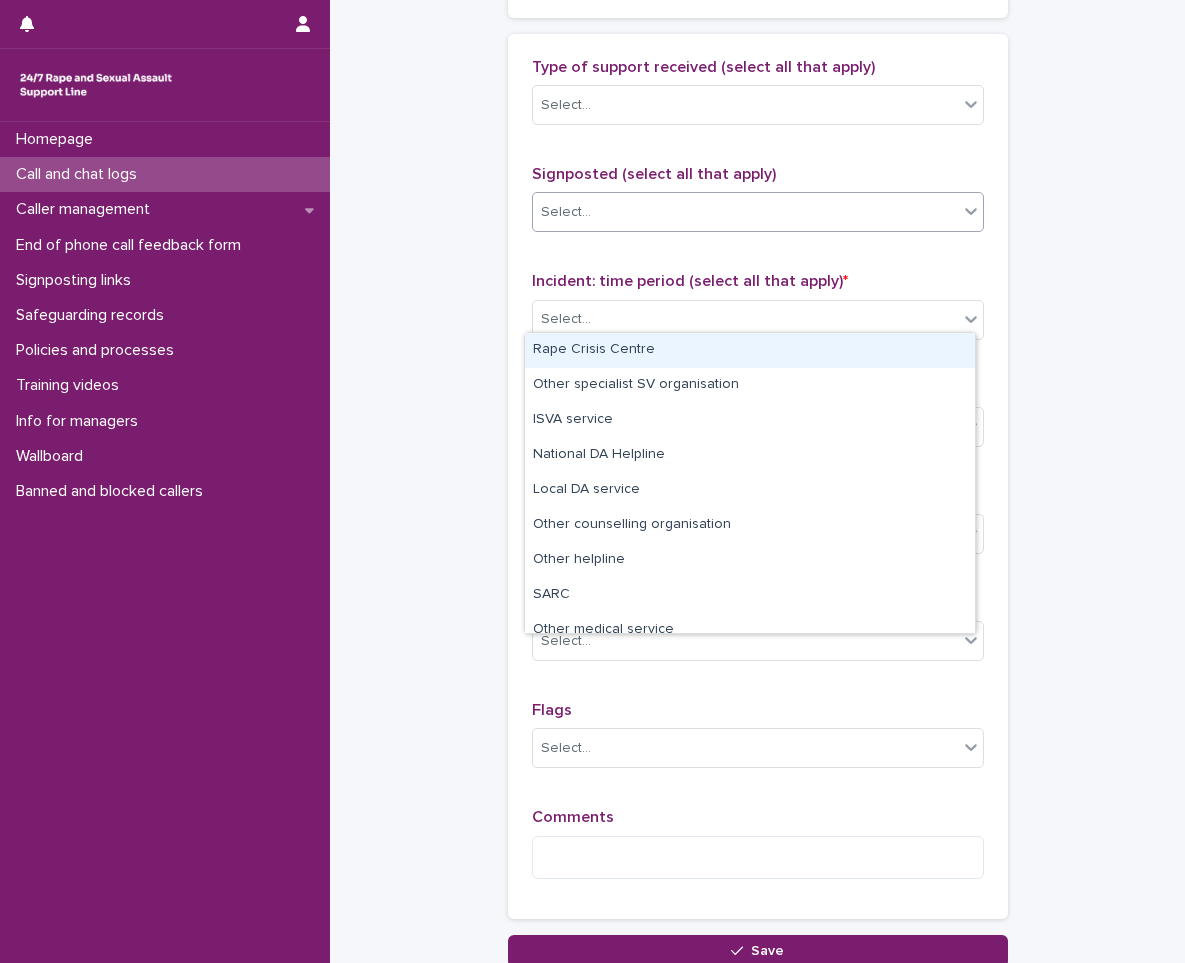 click on "Select..." at bounding box center (745, 212) 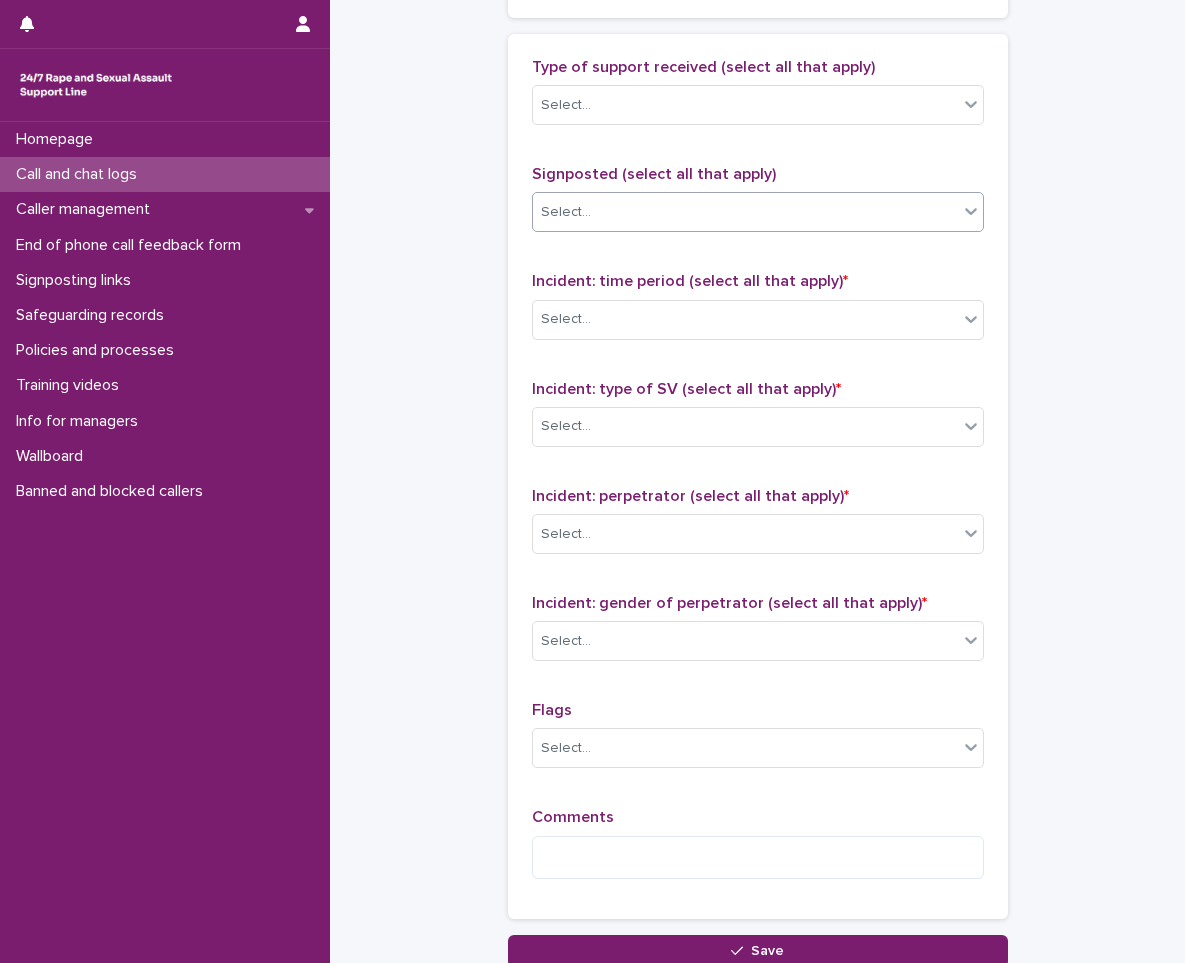 click on "Select..." at bounding box center [745, 212] 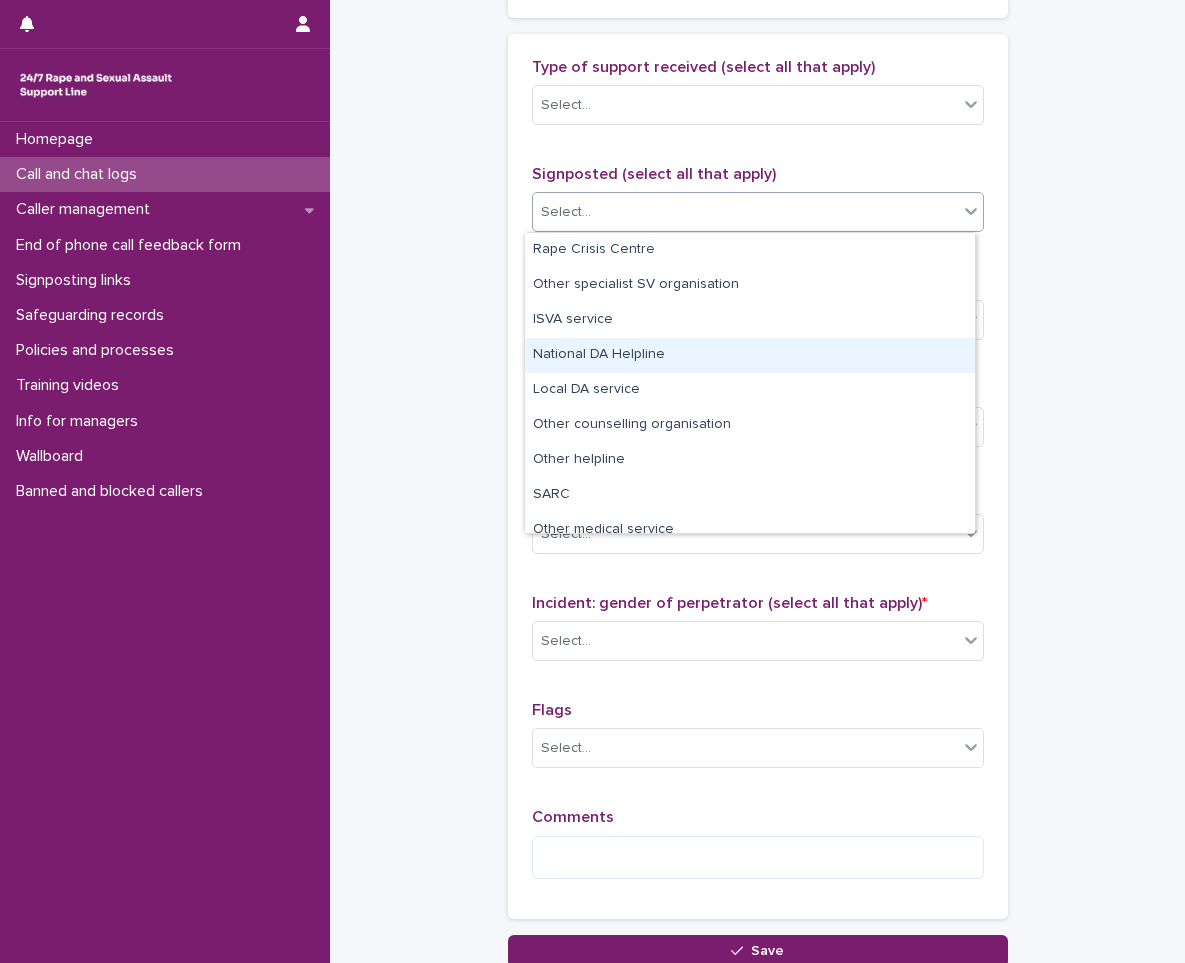 click on "**********" at bounding box center [757, -116] 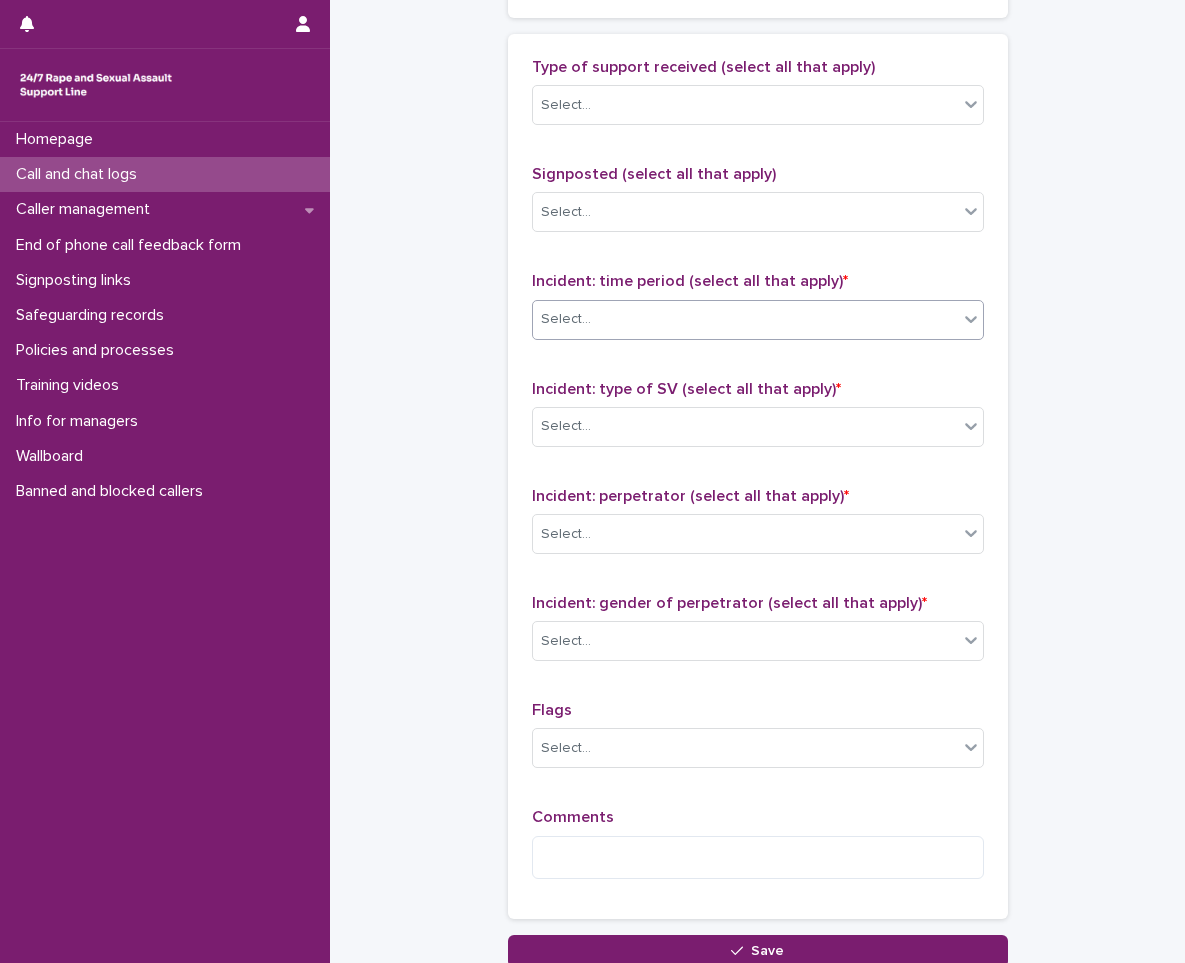 click on "Select..." at bounding box center [745, 319] 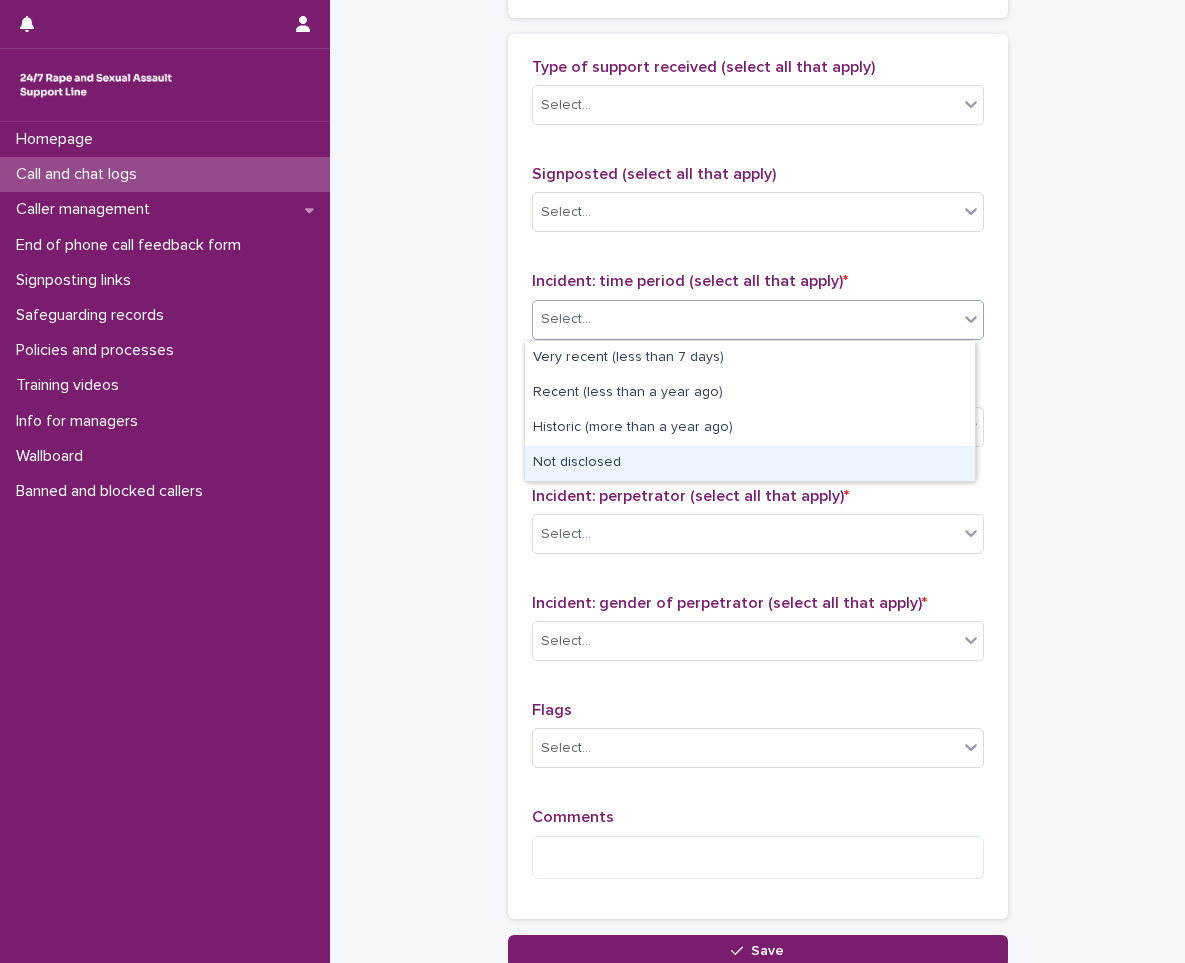click on "Not disclosed" at bounding box center (750, 463) 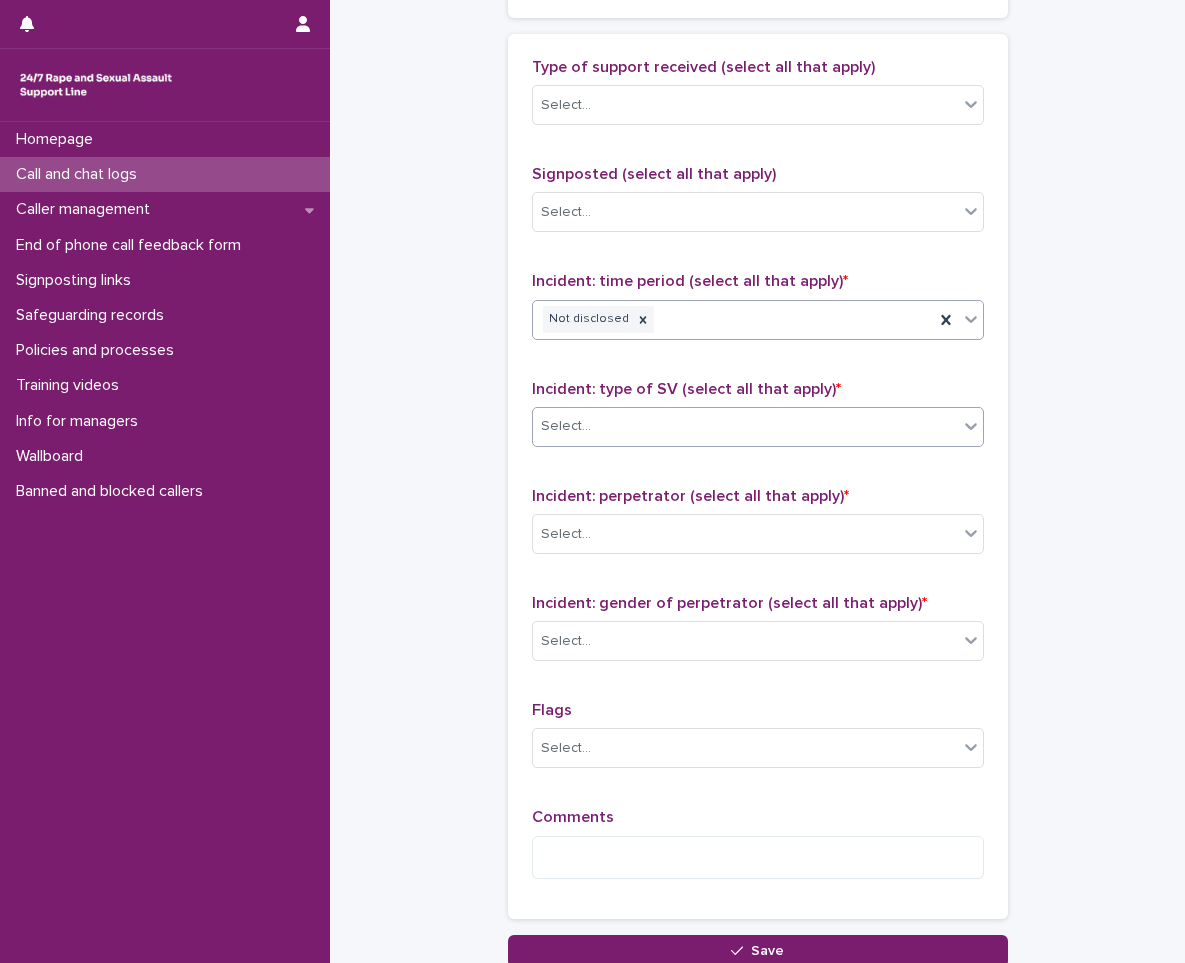 click on "Select..." at bounding box center [745, 426] 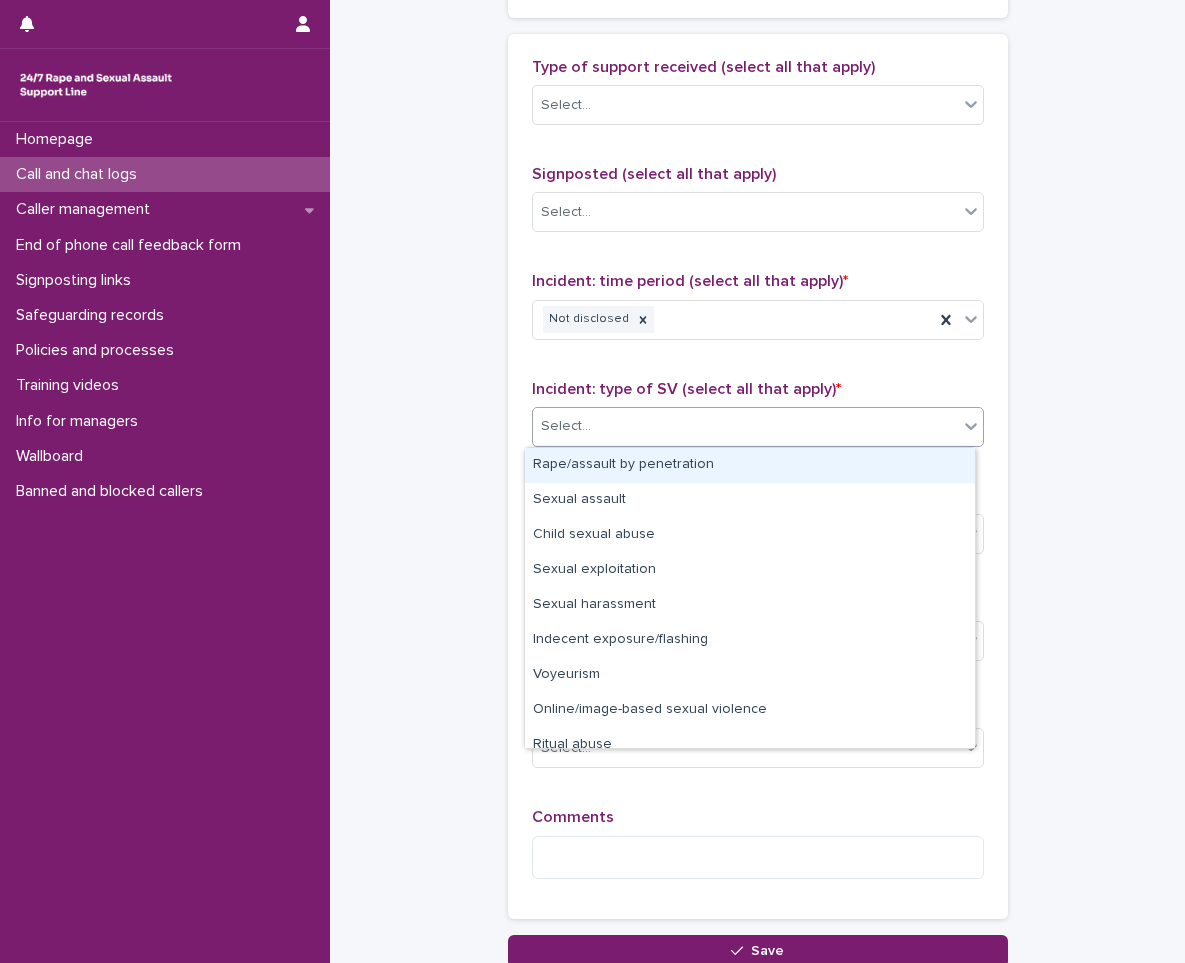 scroll, scrollTop: 50, scrollLeft: 0, axis: vertical 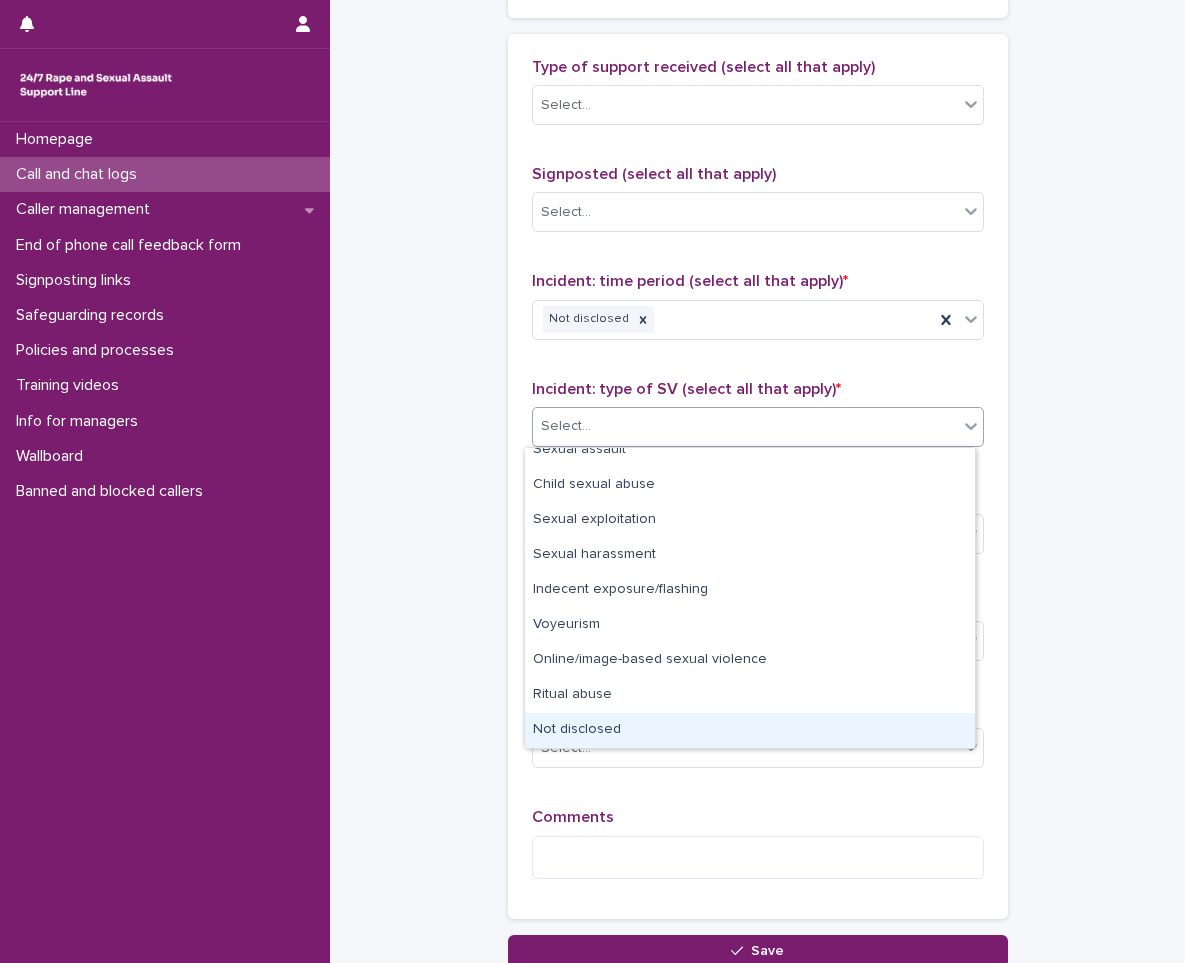 click on "Not disclosed" at bounding box center (750, 730) 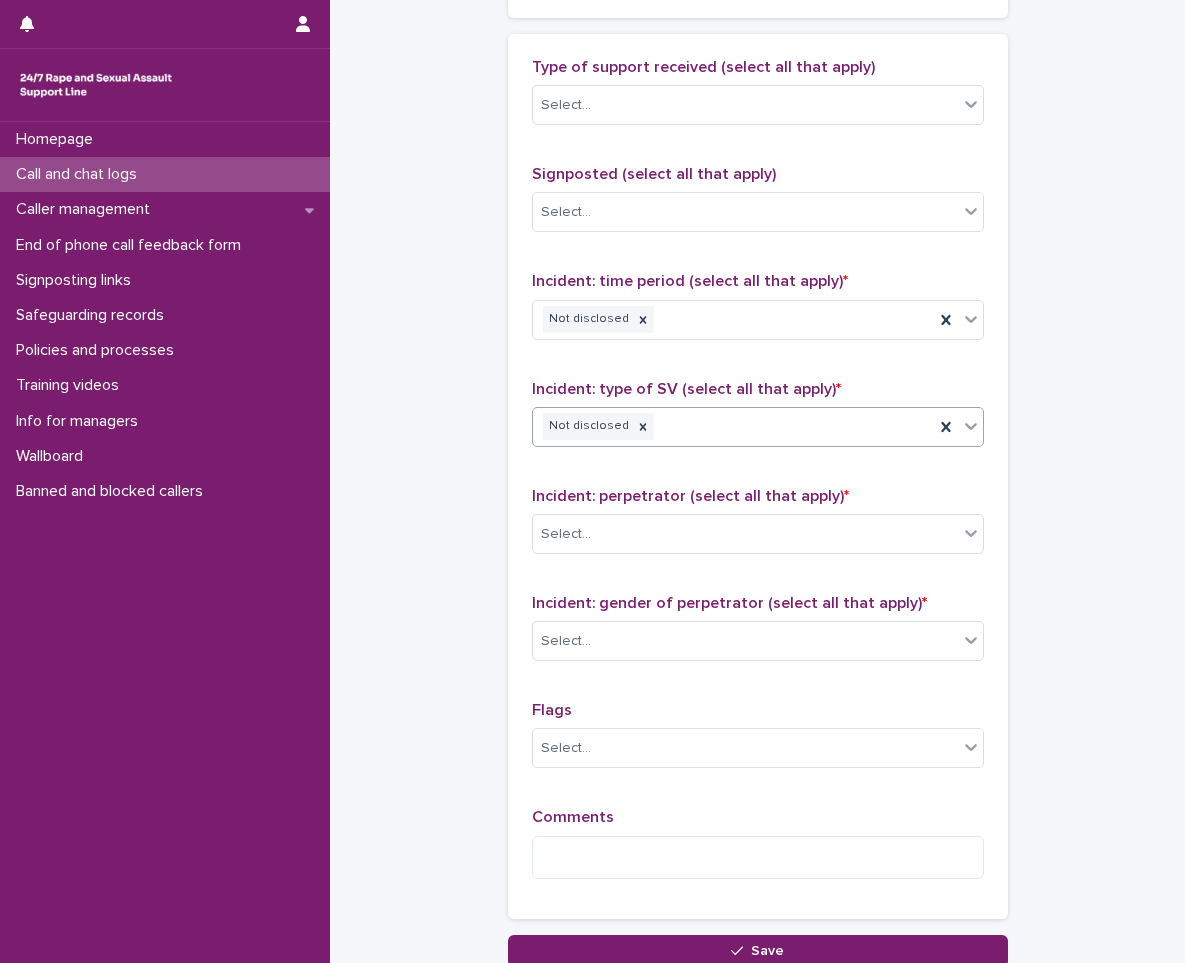 click on "Incident: perpetrator (select all that apply) * Select..." at bounding box center (758, 528) 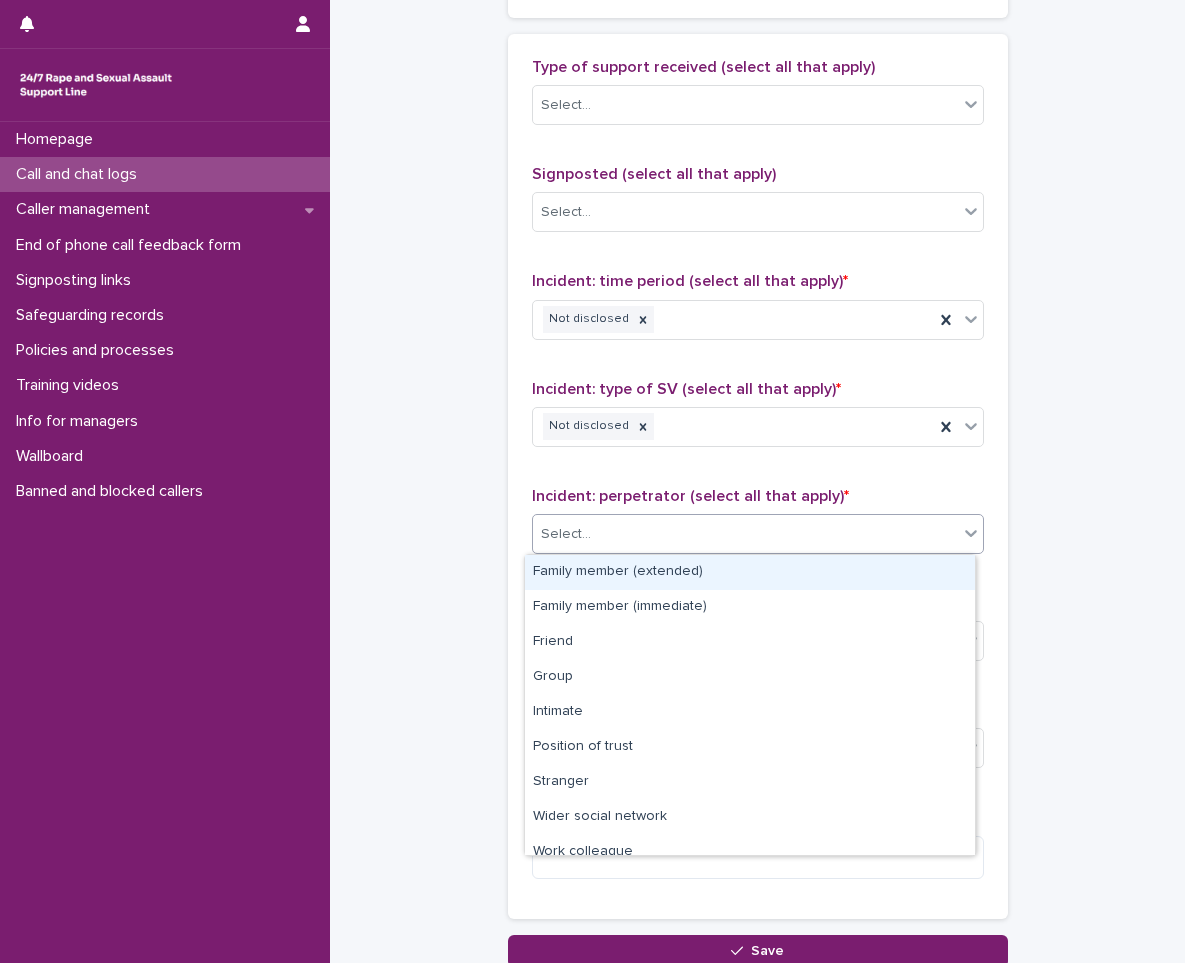click on "Select..." at bounding box center [745, 534] 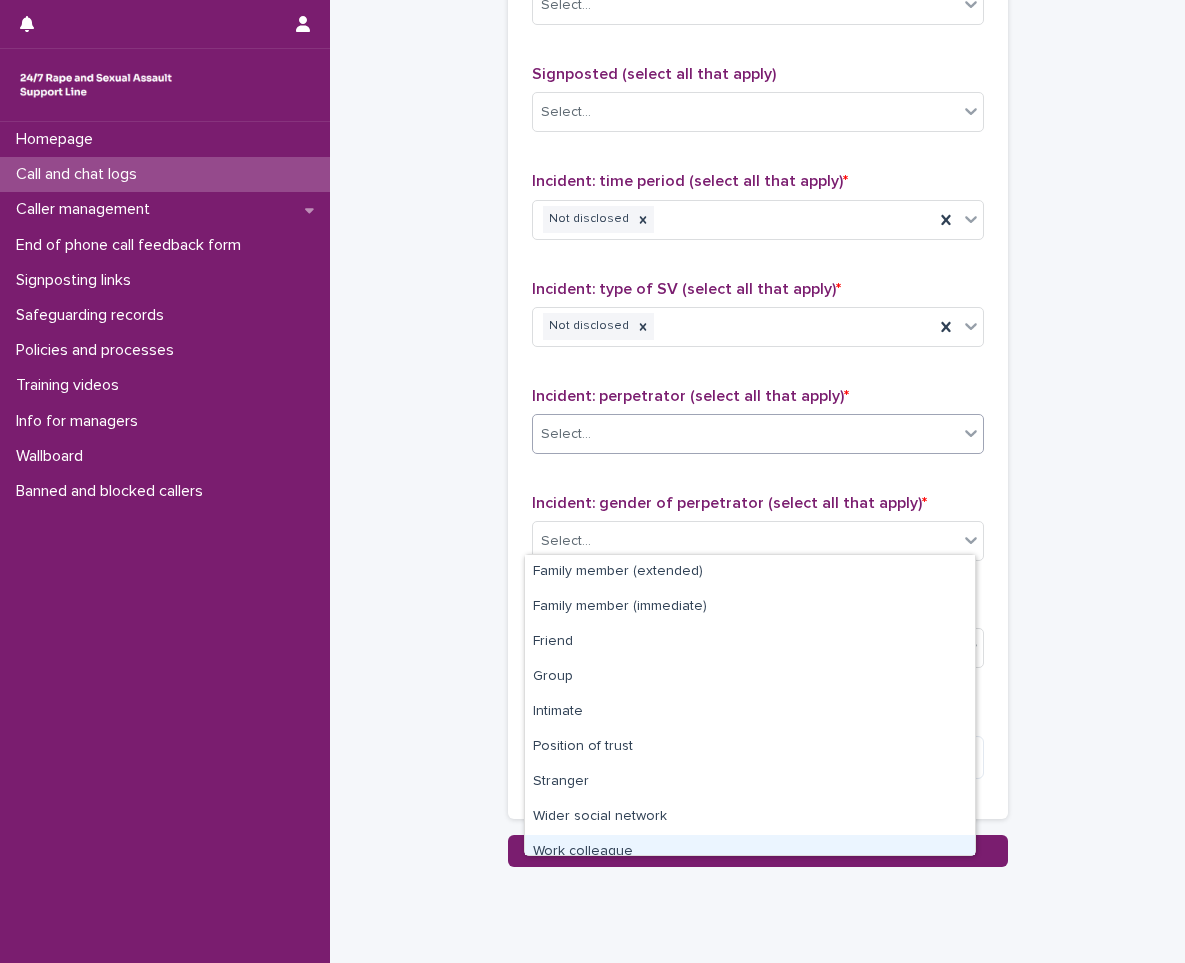 scroll, scrollTop: 1360, scrollLeft: 0, axis: vertical 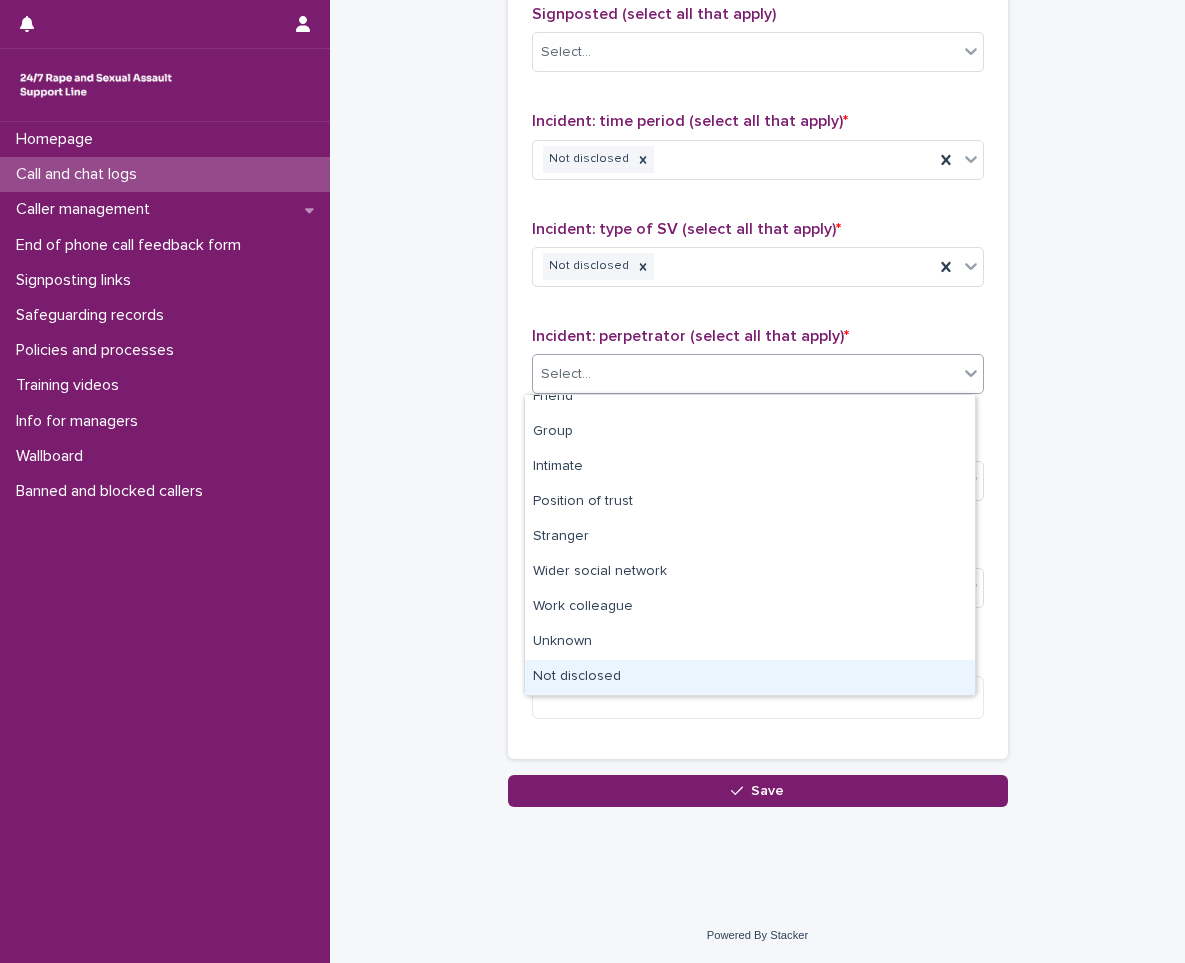 click on "Not disclosed" at bounding box center (750, 677) 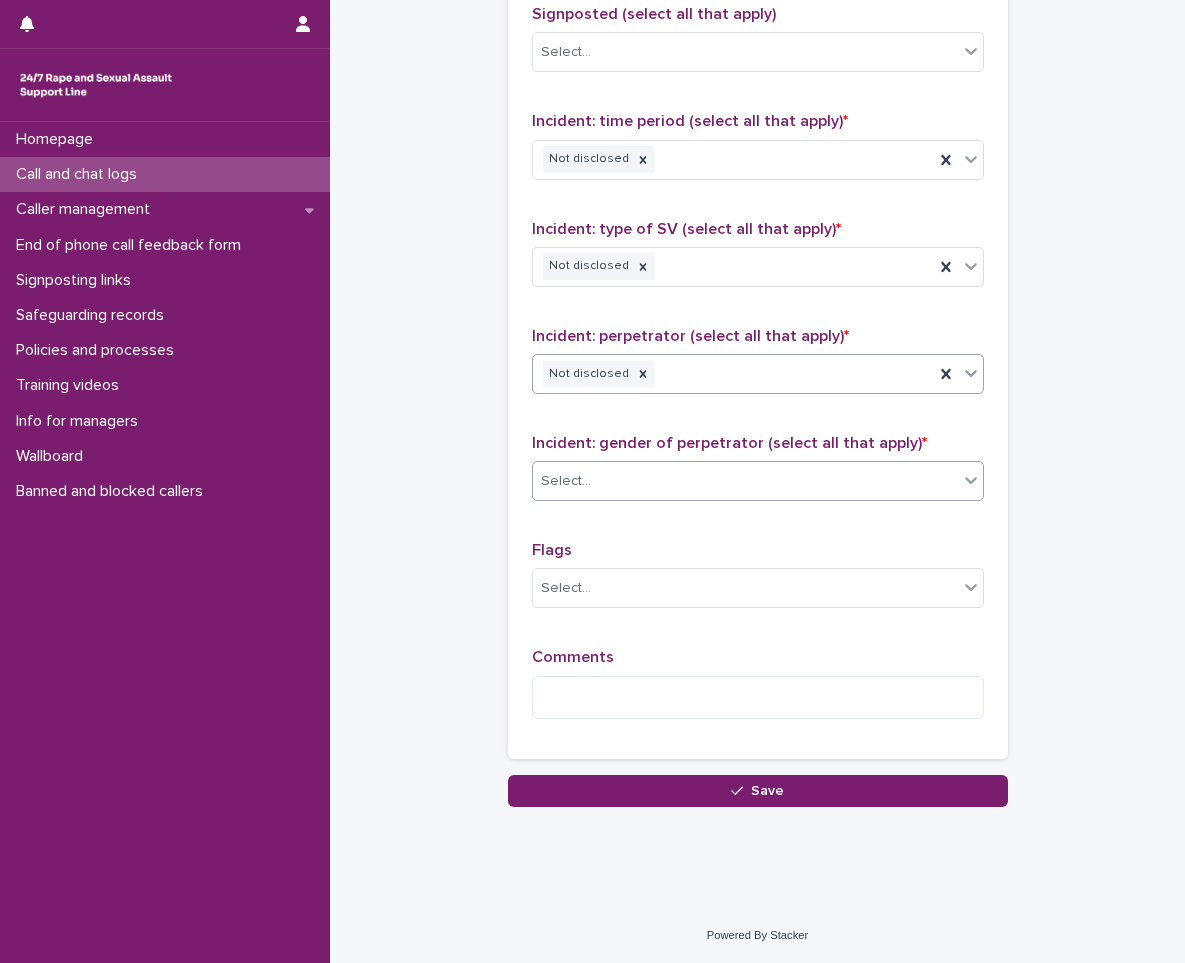 click on "Select..." at bounding box center [745, 481] 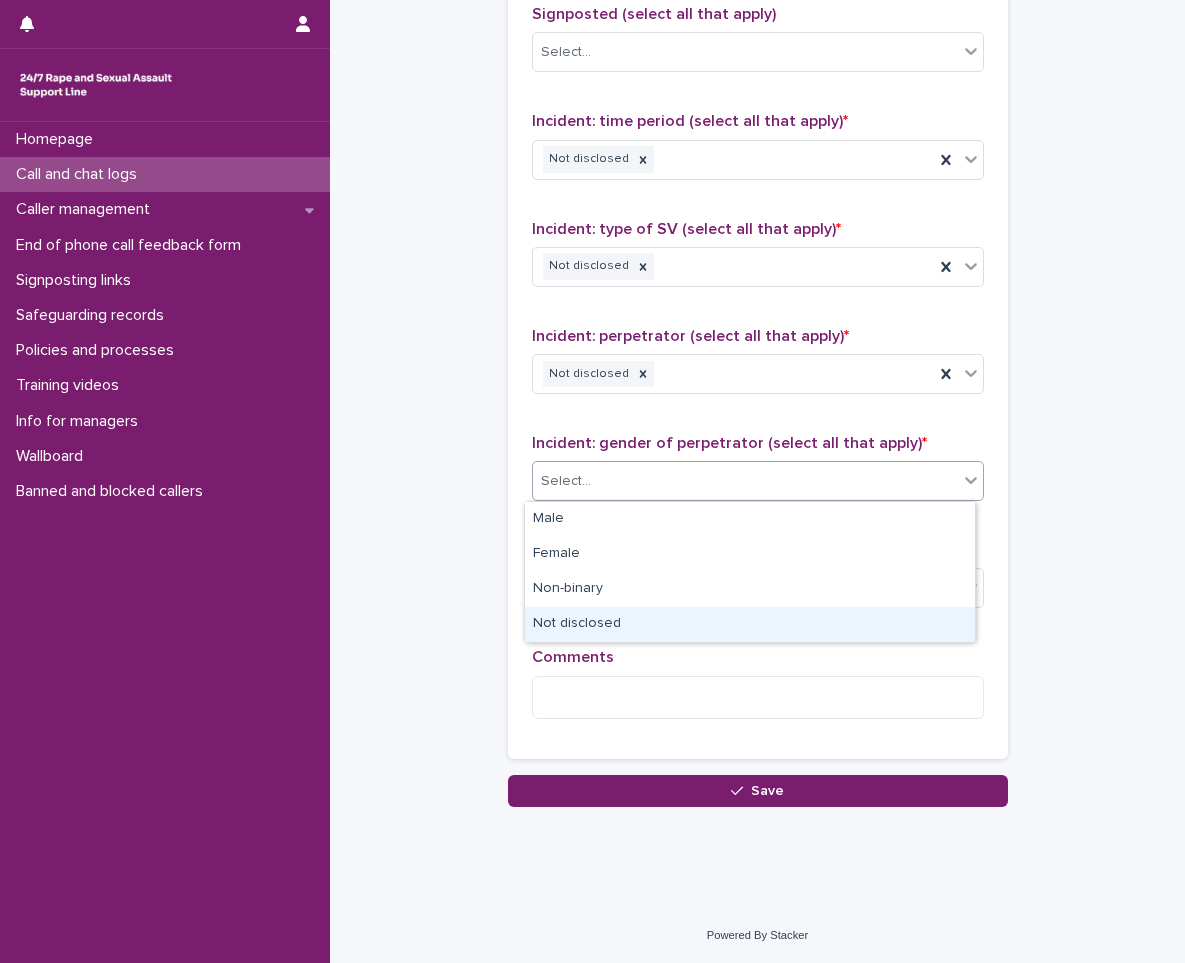 click on "Not disclosed" at bounding box center [750, 624] 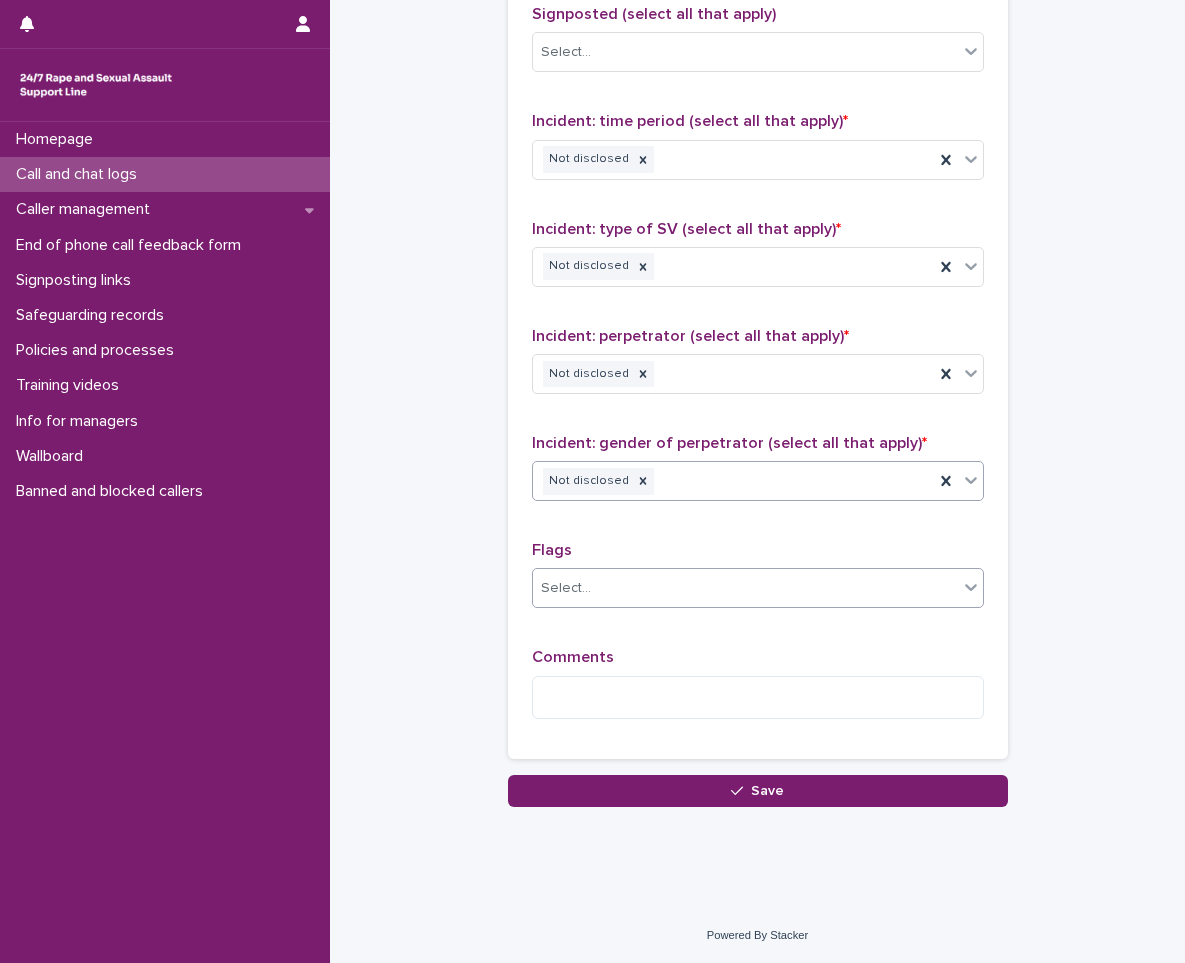 click at bounding box center [594, 588] 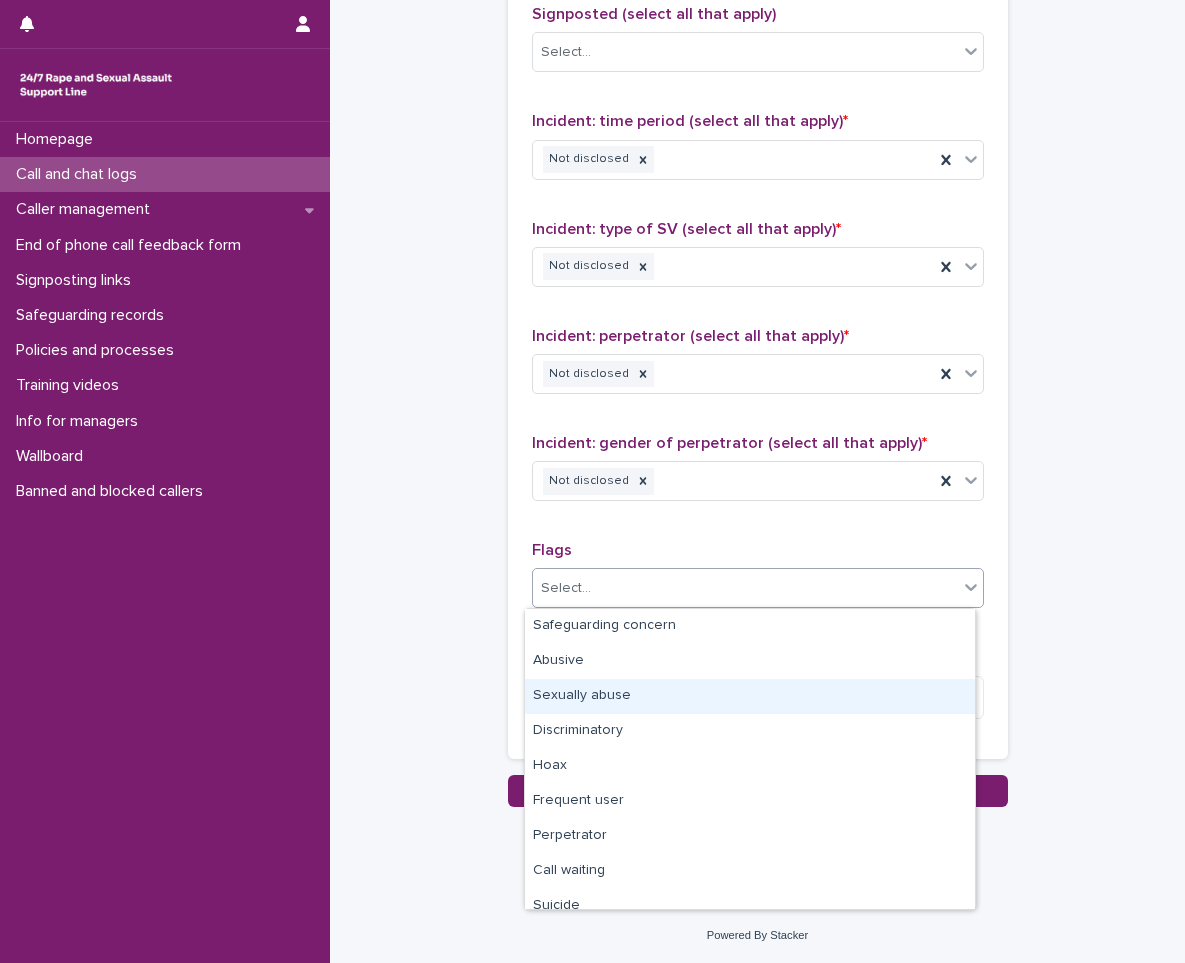 scroll, scrollTop: 120, scrollLeft: 0, axis: vertical 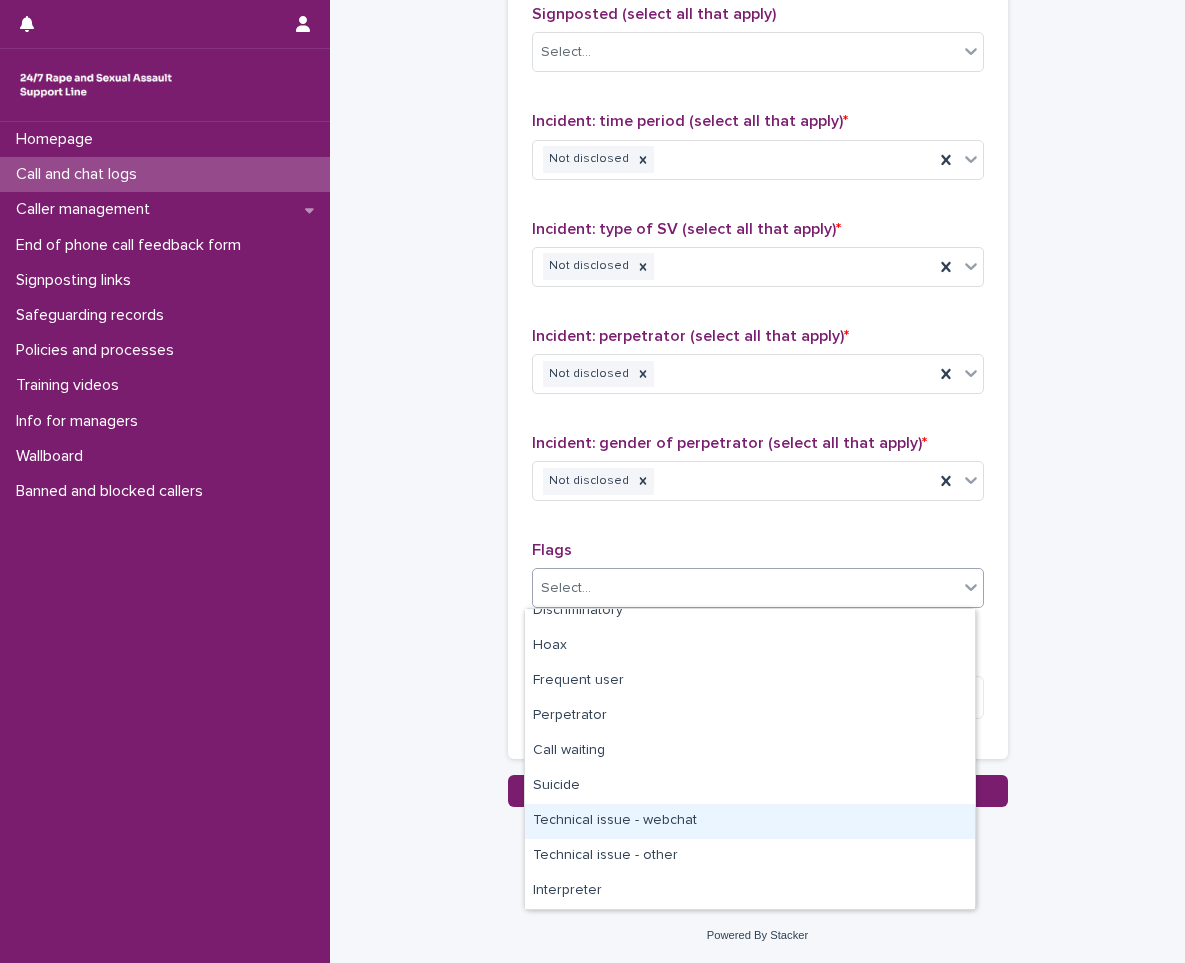 click on "**********" at bounding box center [757, -276] 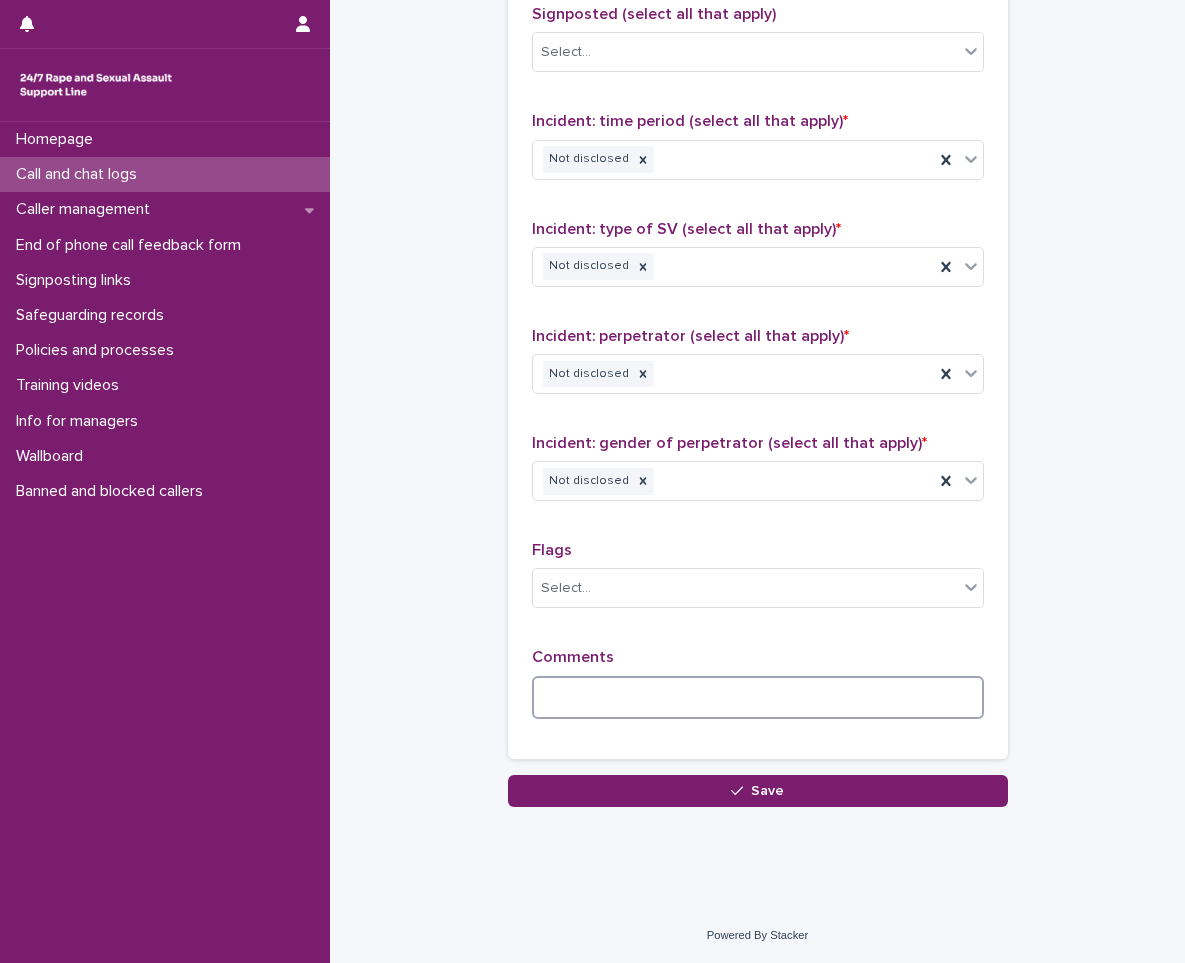 click at bounding box center [758, 697] 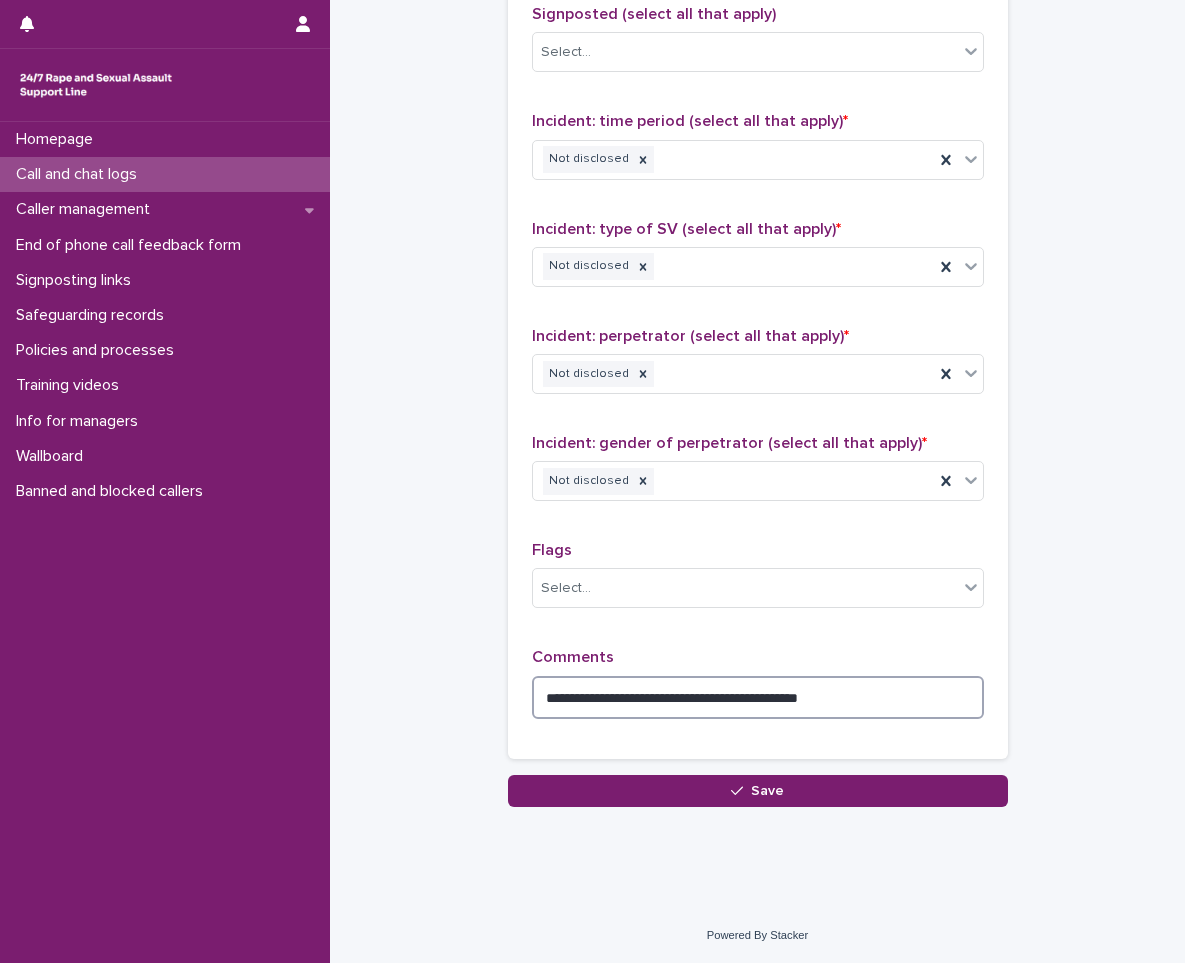 click on "**********" at bounding box center (758, 697) 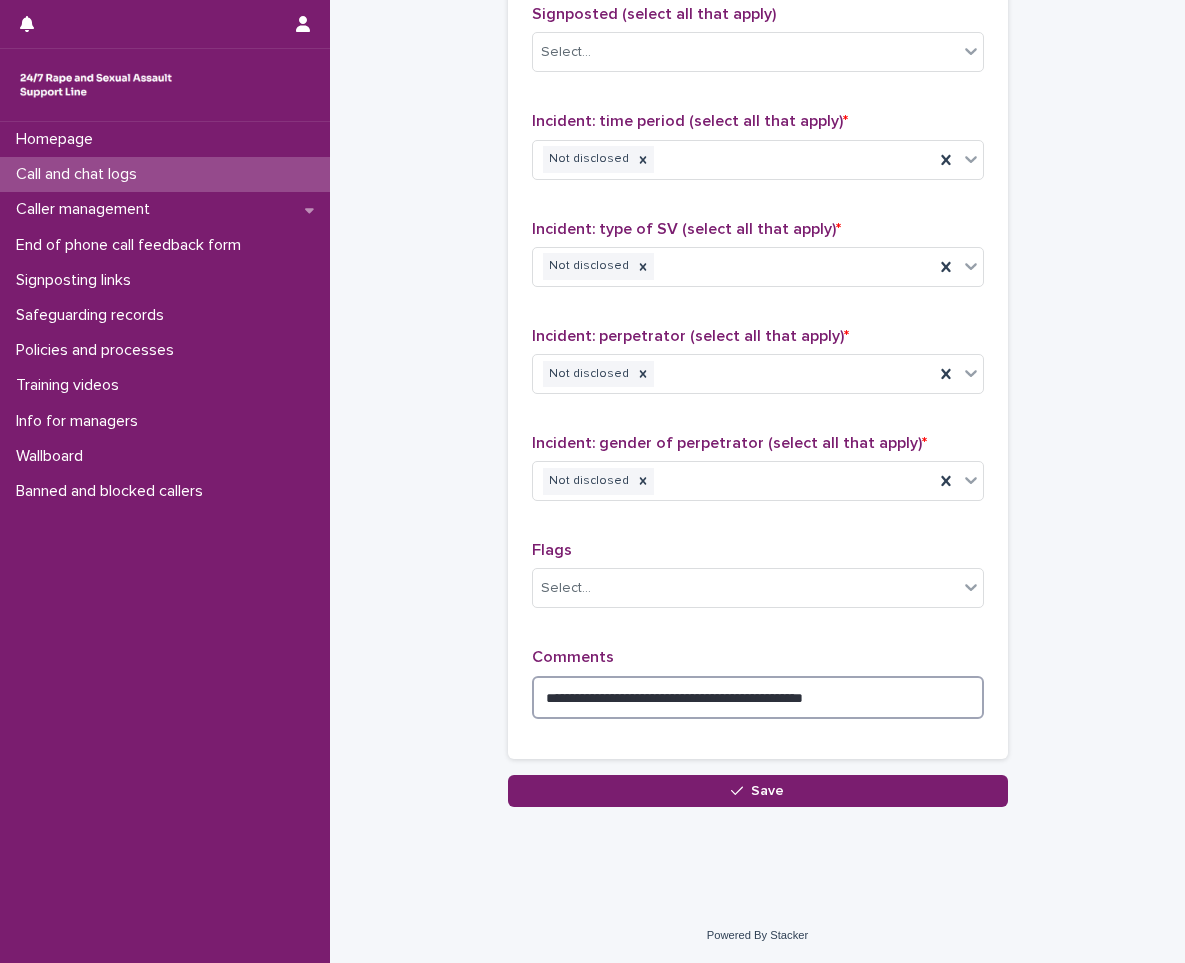 click on "**********" at bounding box center [758, 697] 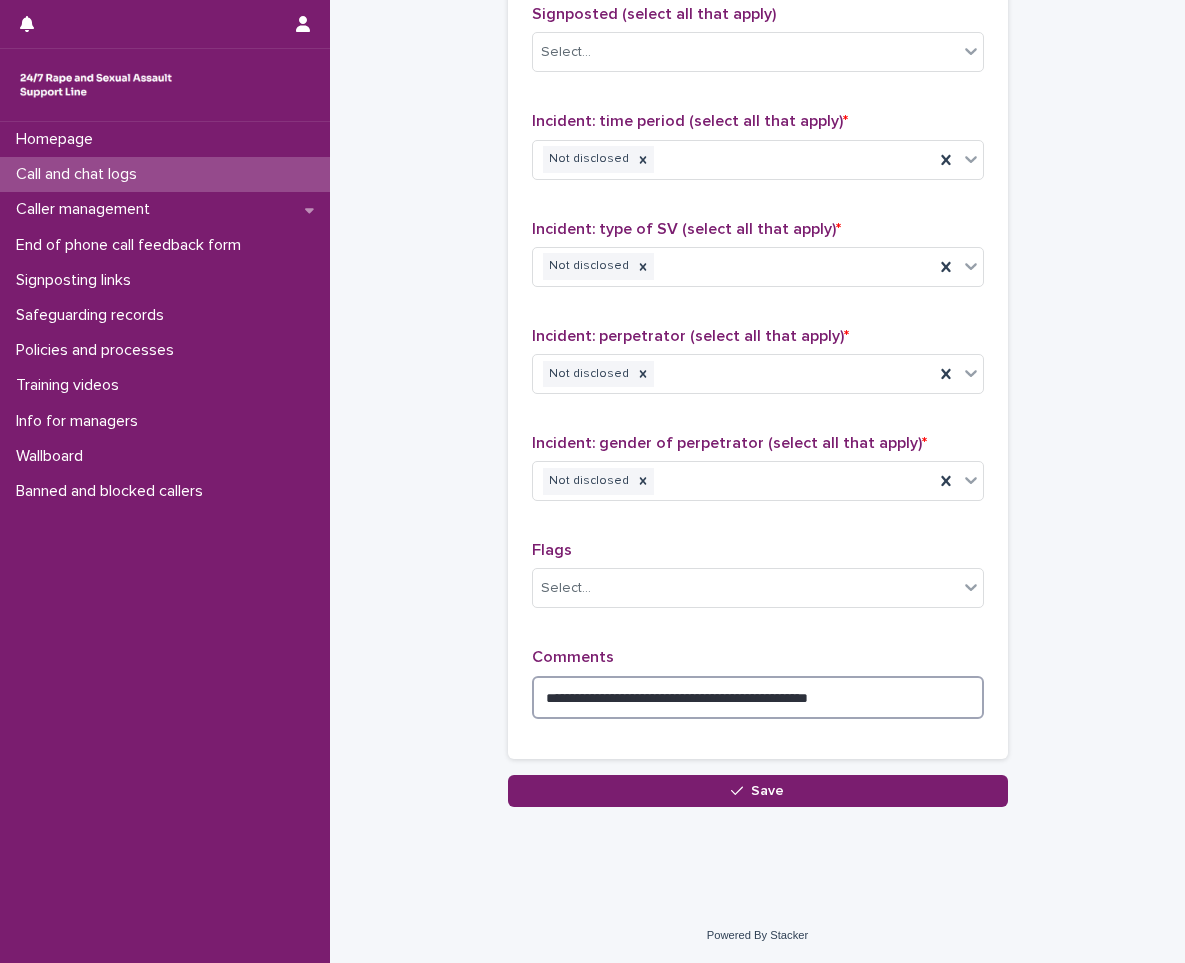 click on "**********" at bounding box center (758, 697) 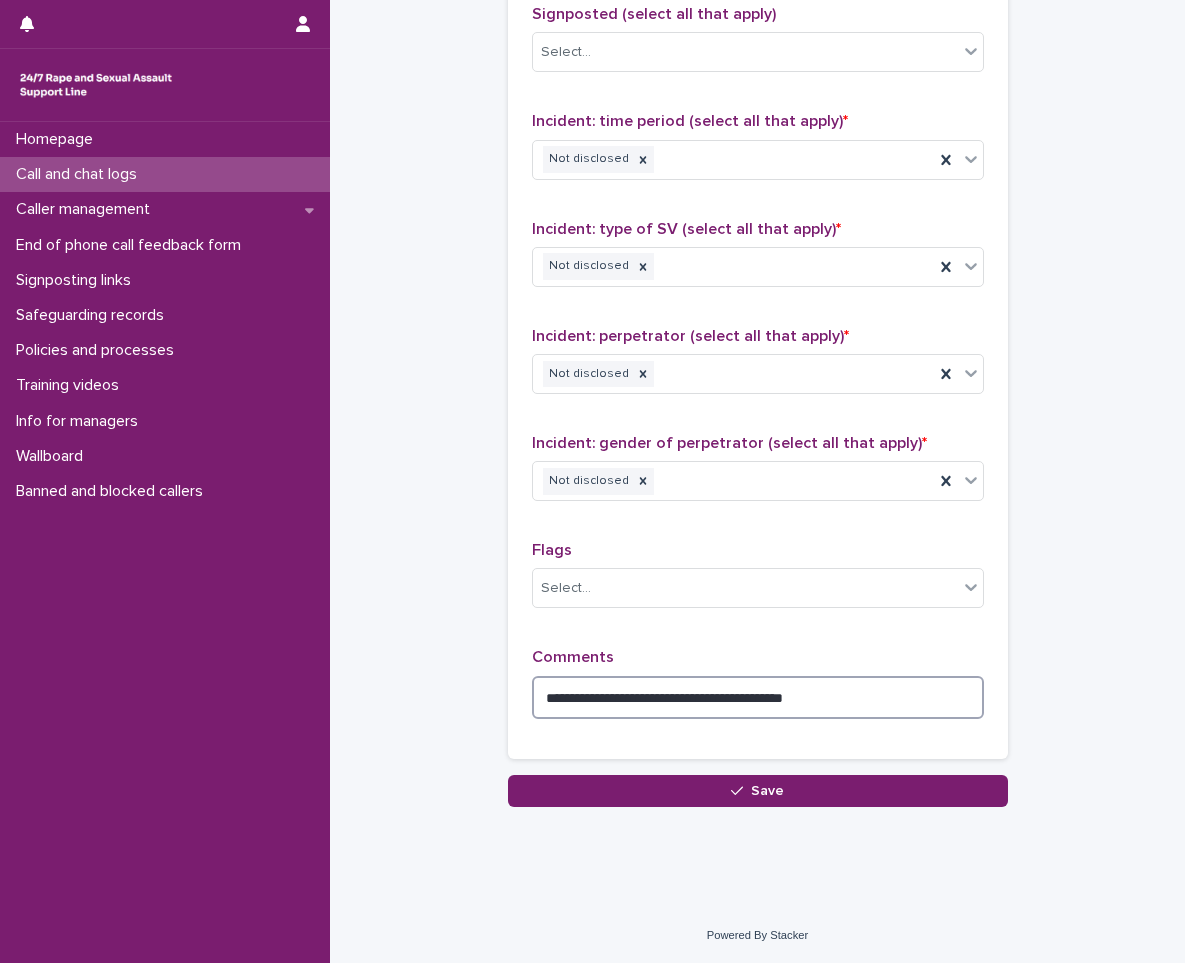 click on "**********" at bounding box center [758, 697] 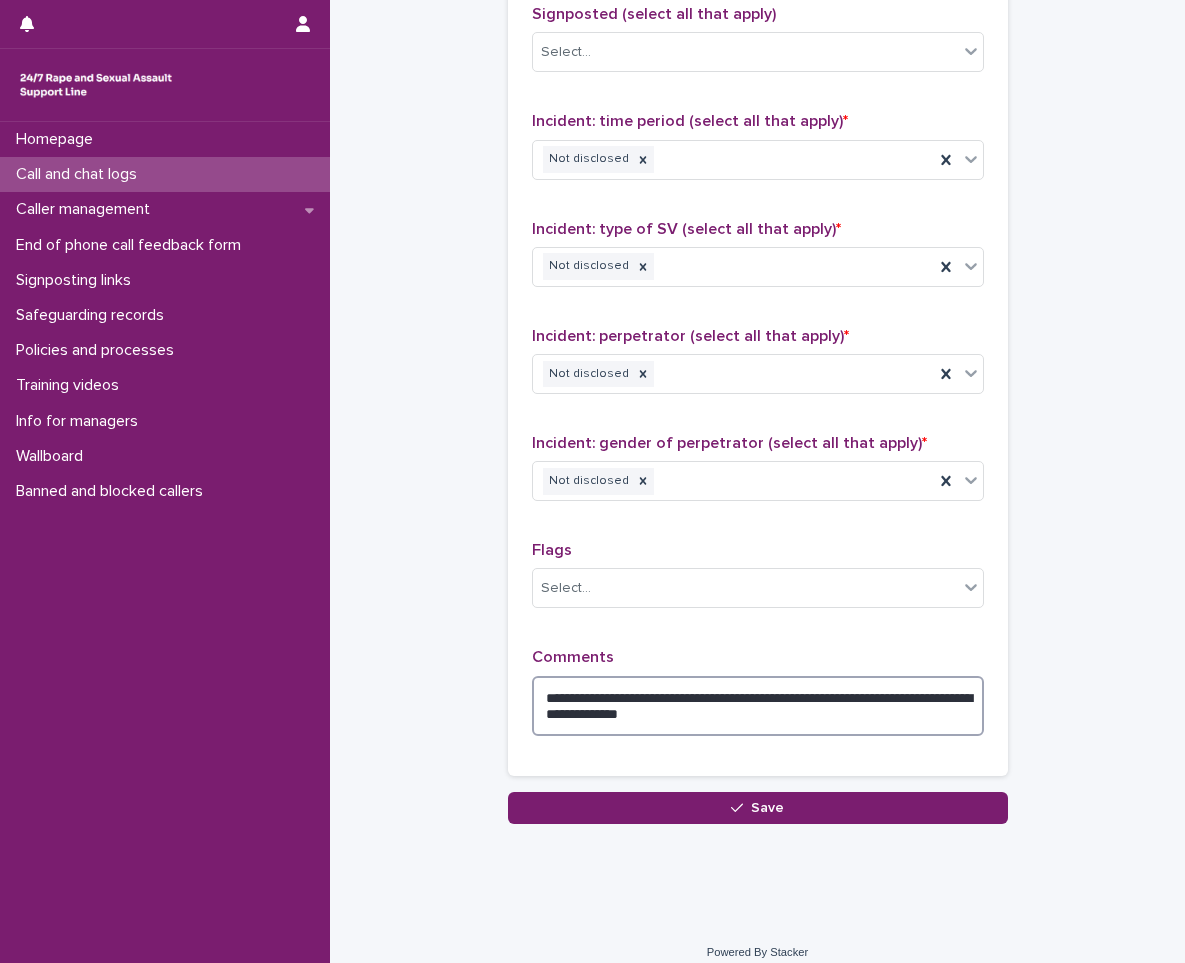 click on "**********" at bounding box center [758, 706] 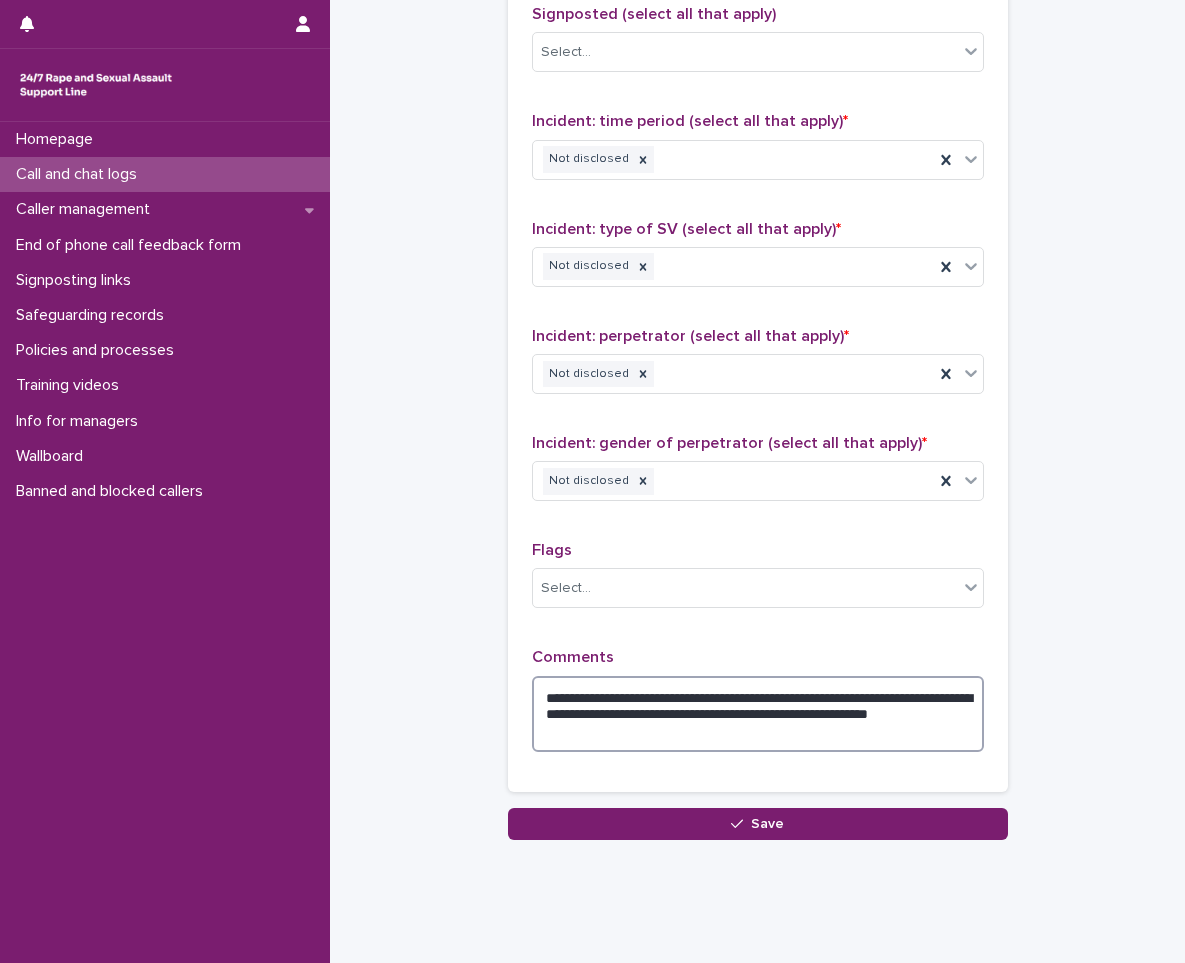 click on "**********" at bounding box center [758, 714] 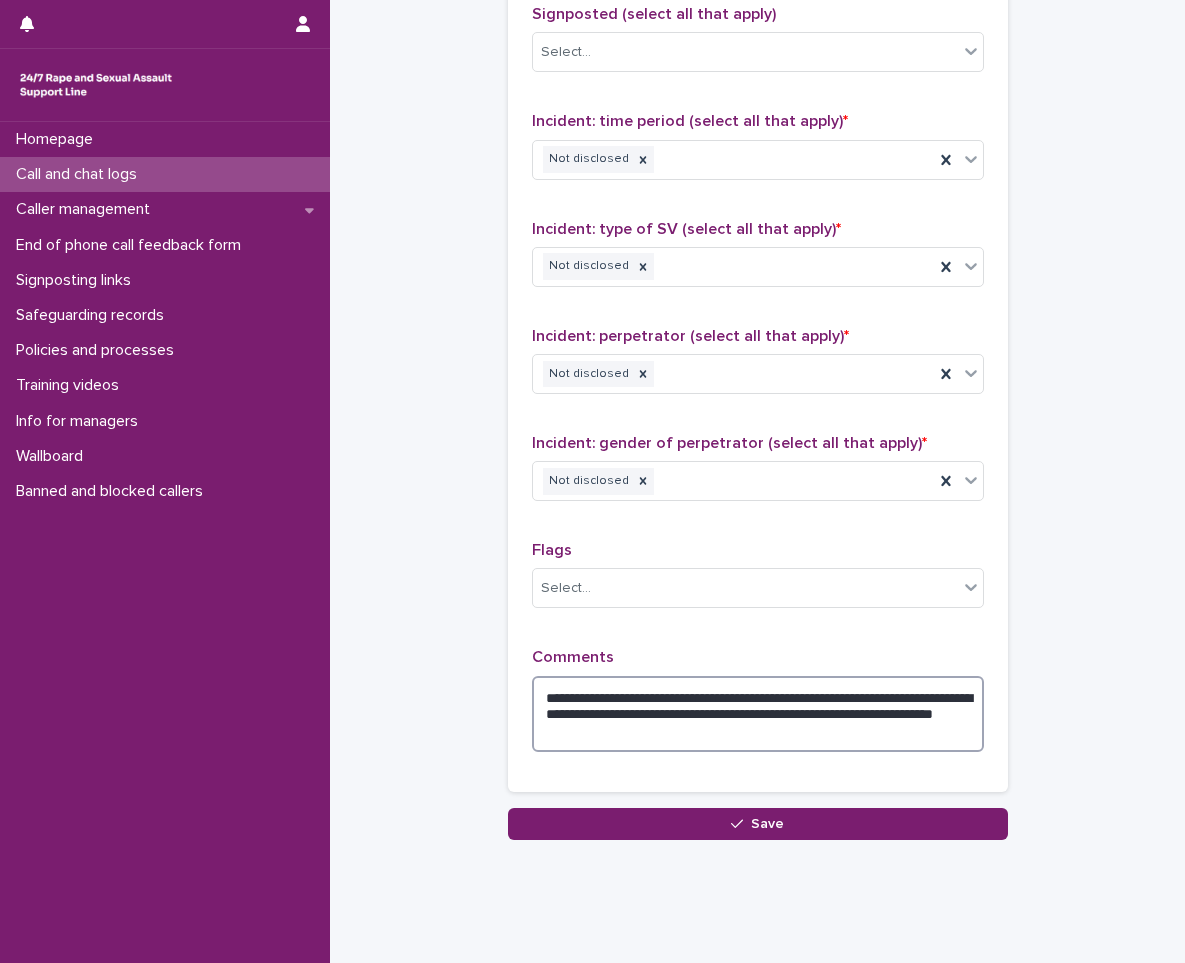 click on "**********" at bounding box center (758, 714) 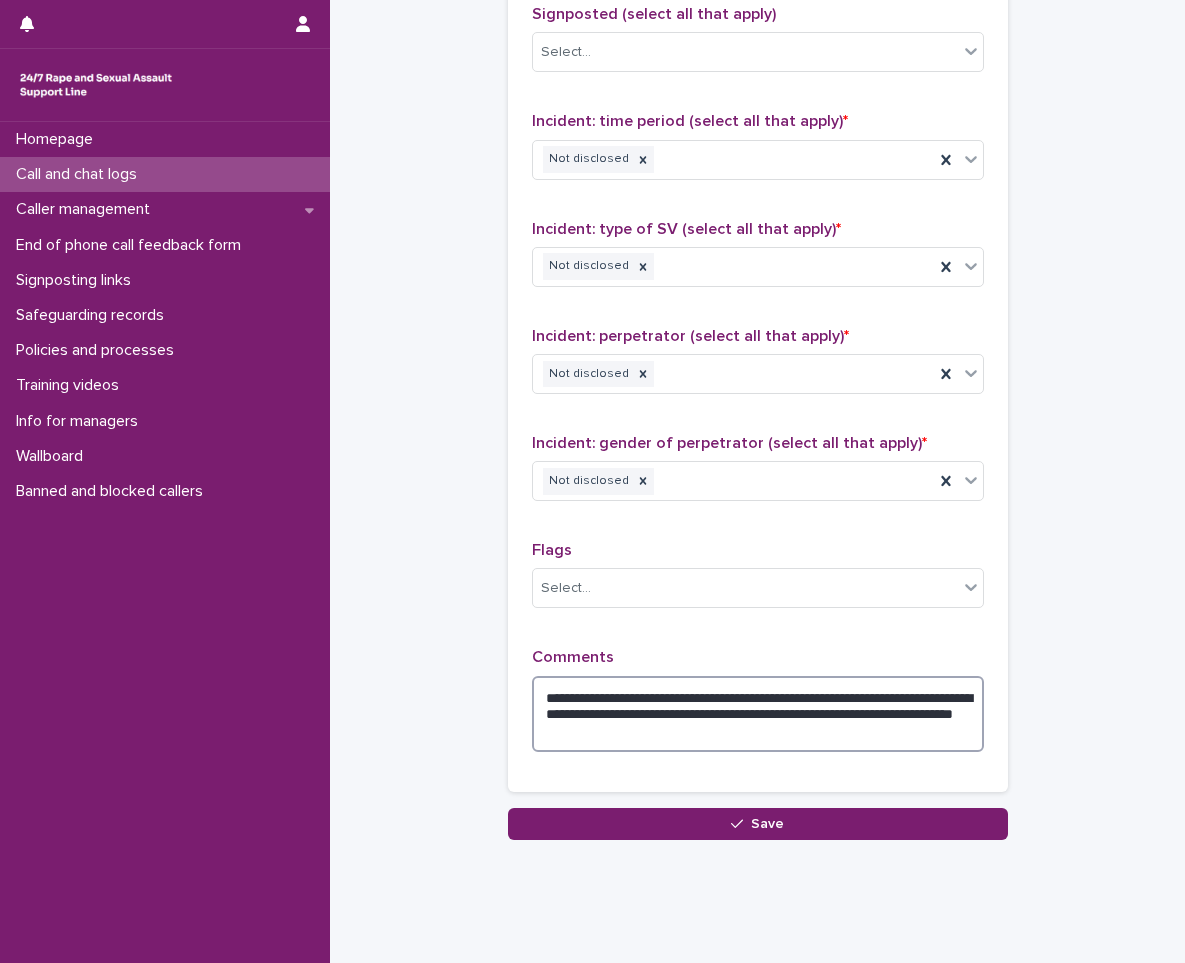 click on "**********" at bounding box center [758, 714] 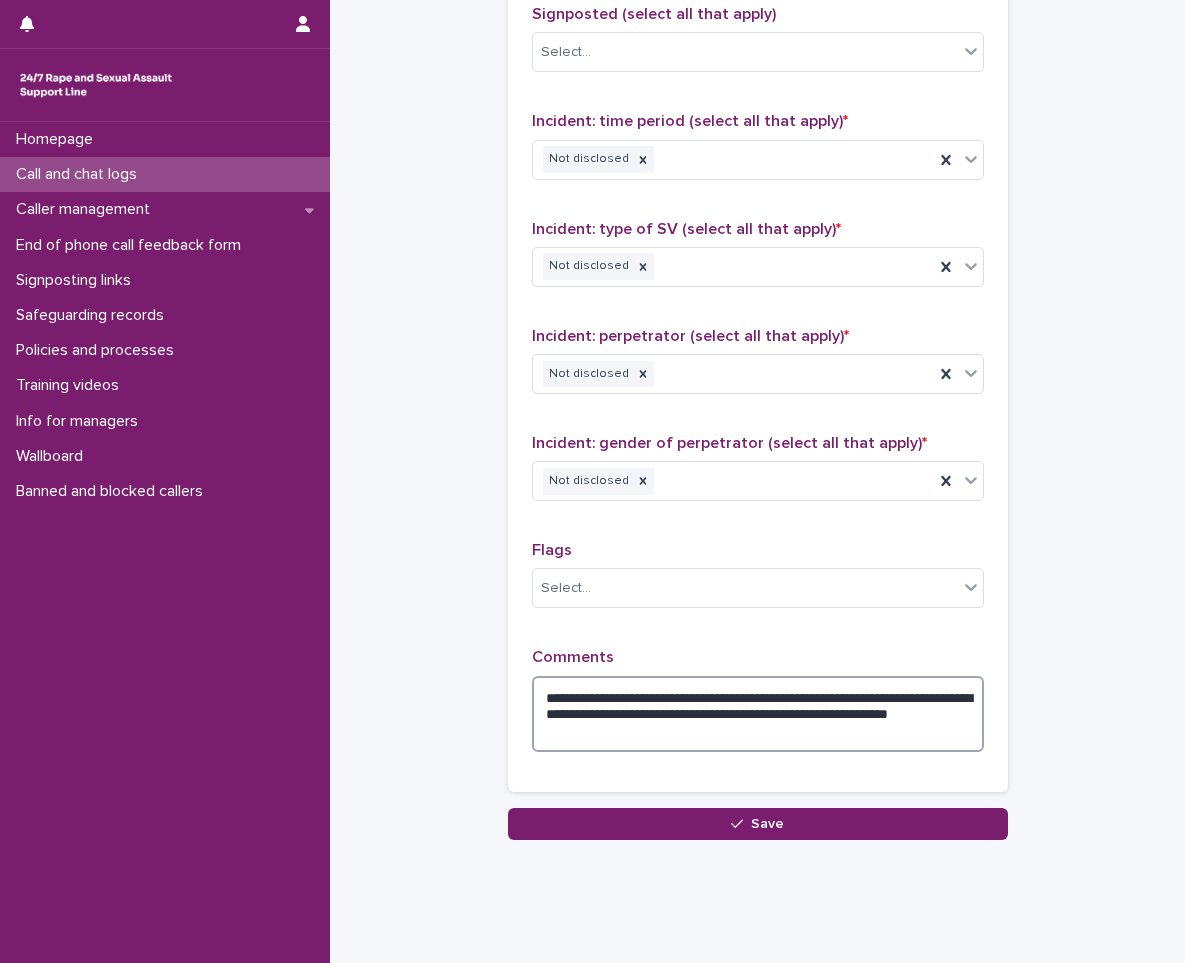 click on "**********" at bounding box center (758, 714) 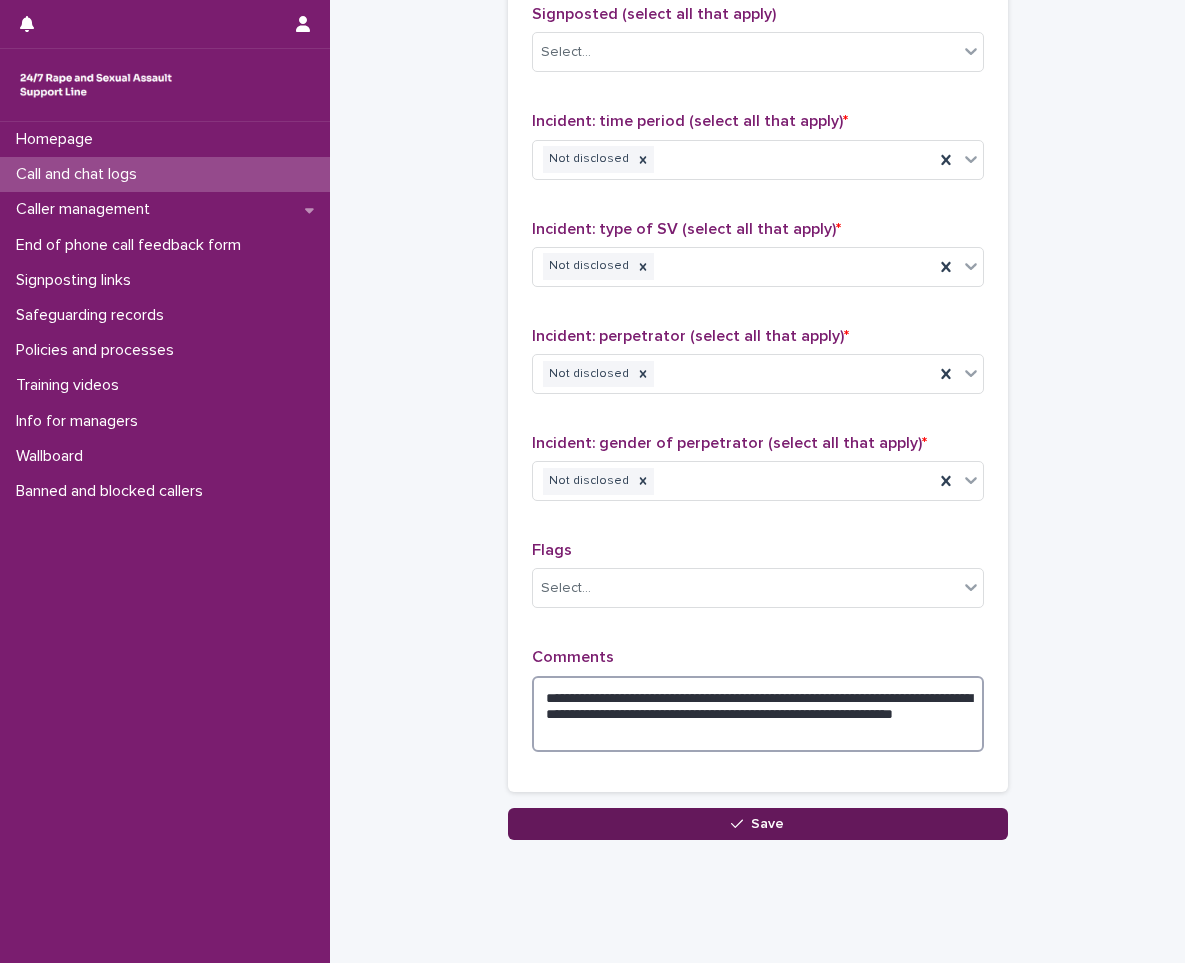 type on "**********" 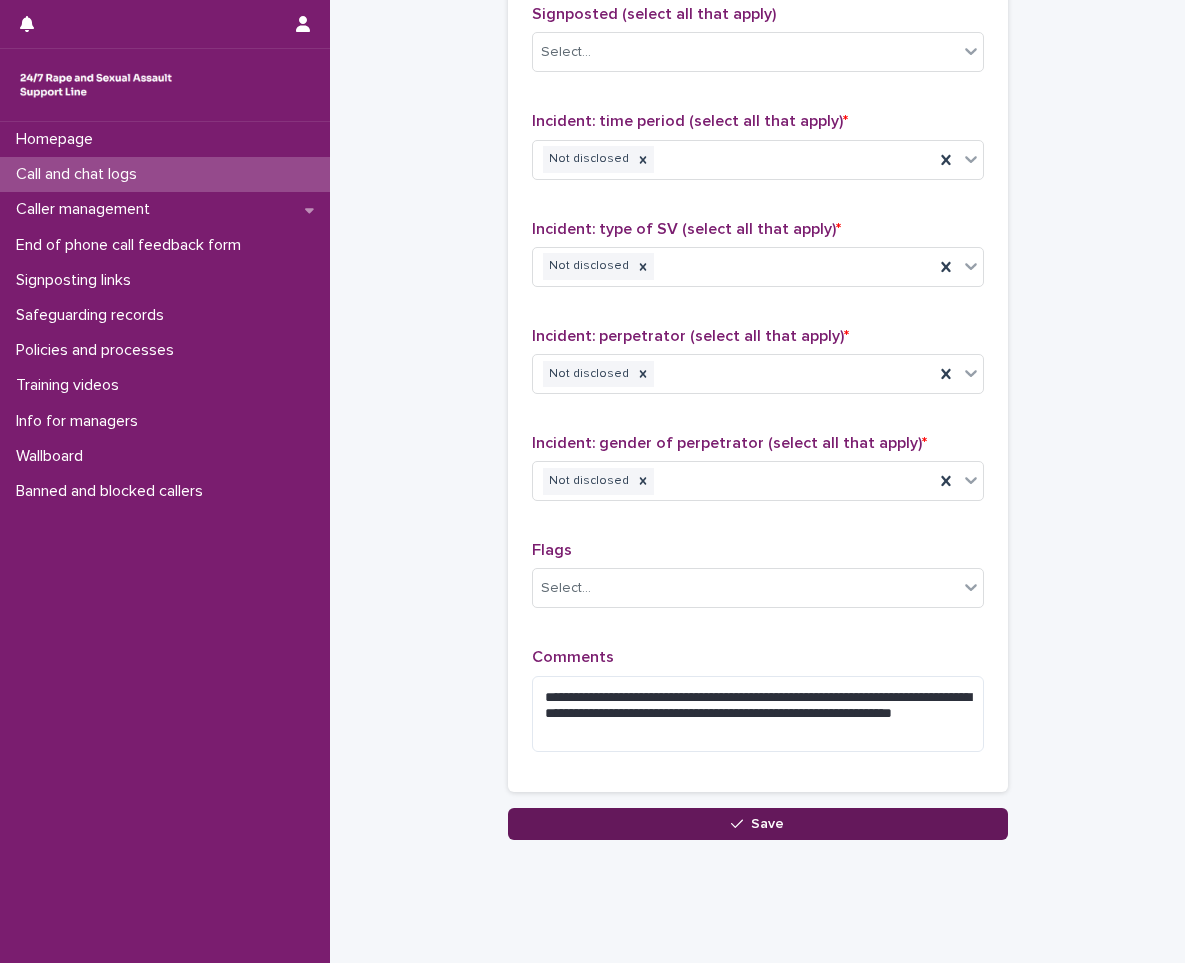 click at bounding box center (741, 824) 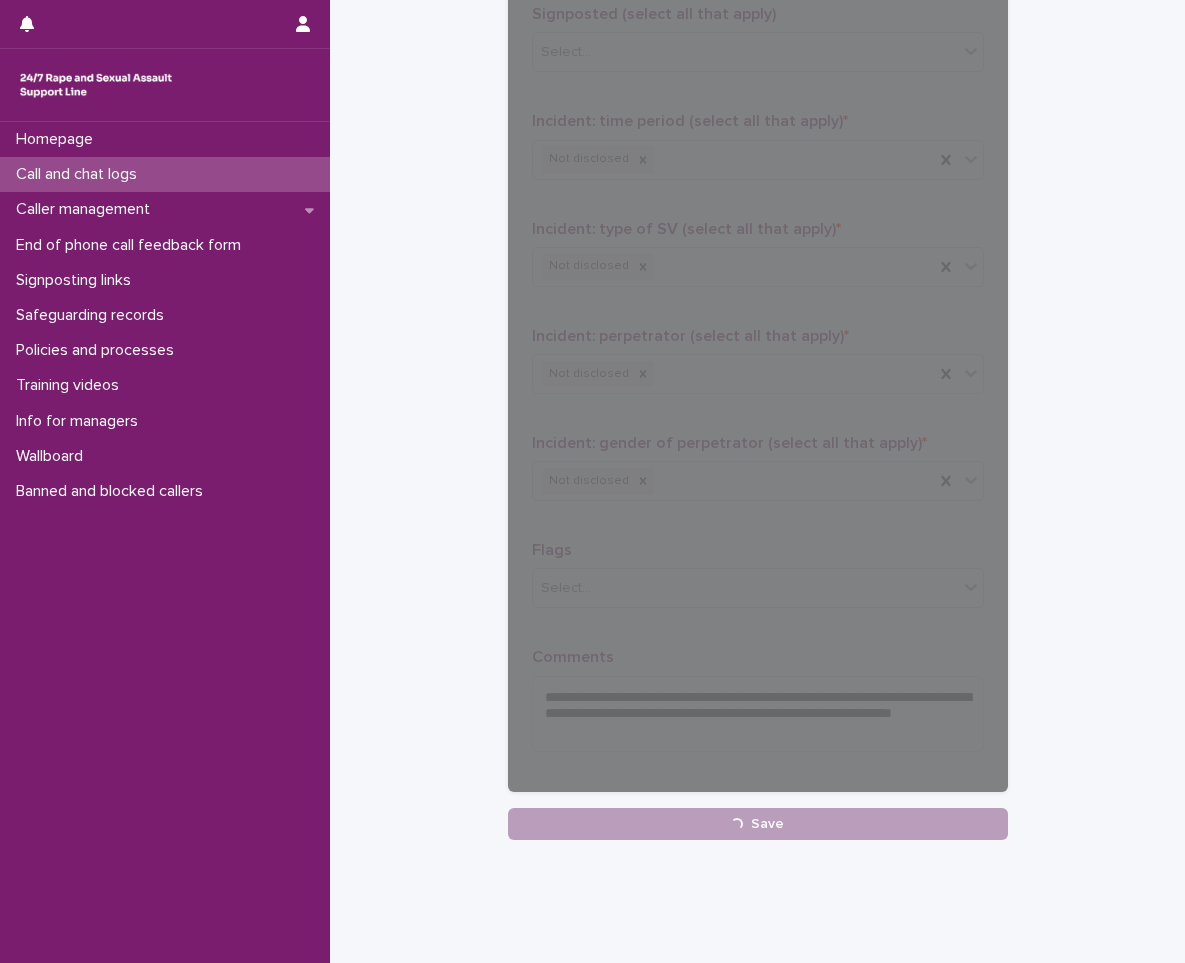 scroll, scrollTop: 0, scrollLeft: 0, axis: both 